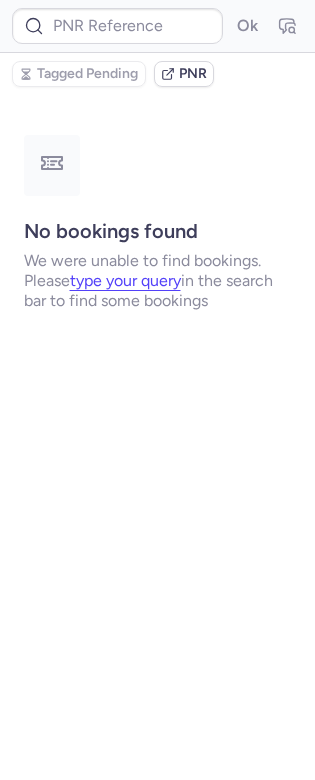 scroll, scrollTop: 0, scrollLeft: 0, axis: both 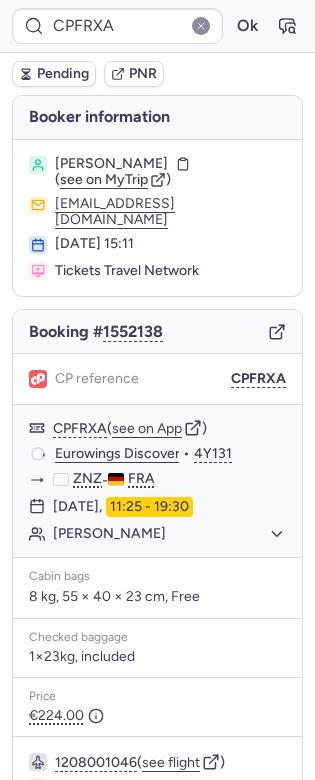type on "CPT7HT" 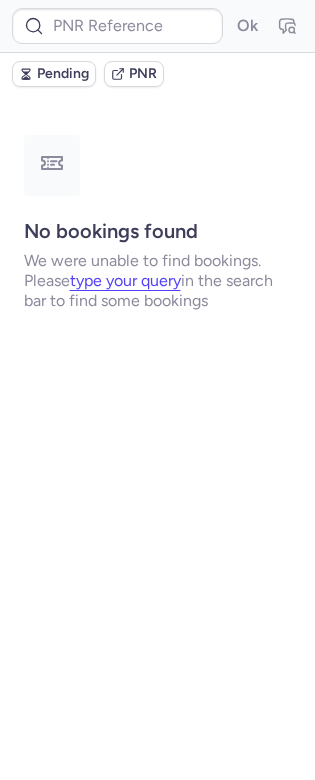 type on "CPDADJ" 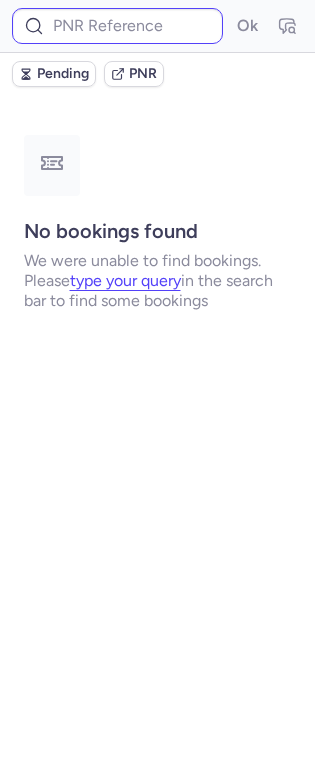 type on "6110024" 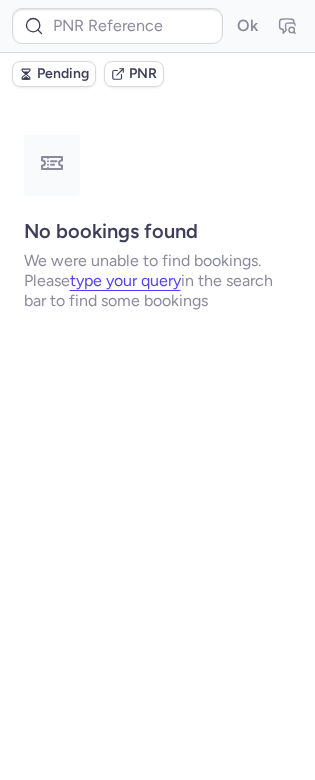 scroll, scrollTop: 0, scrollLeft: 0, axis: both 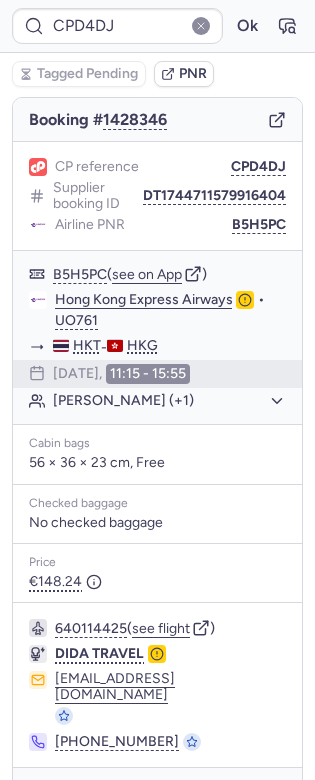 click on "Price" at bounding box center (157, 563) 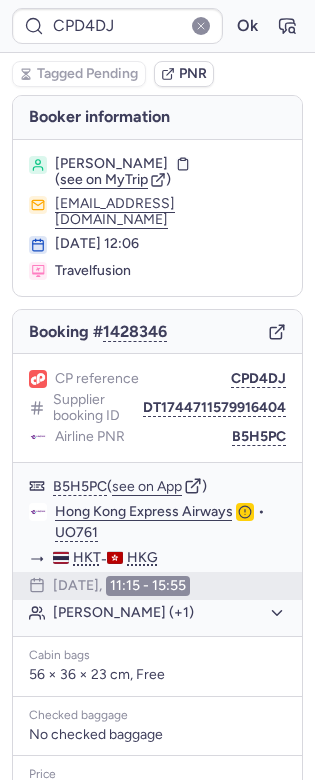 scroll, scrollTop: 212, scrollLeft: 0, axis: vertical 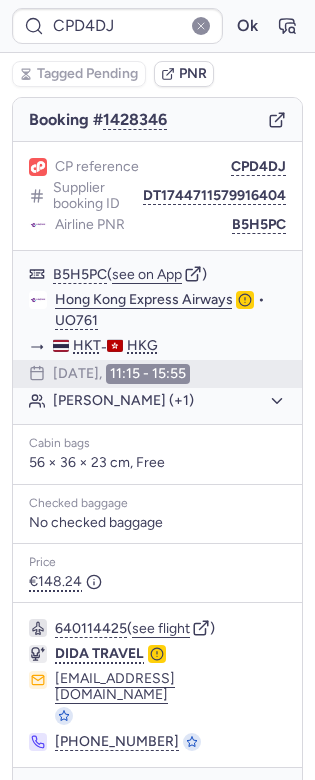 type on "CPH98A" 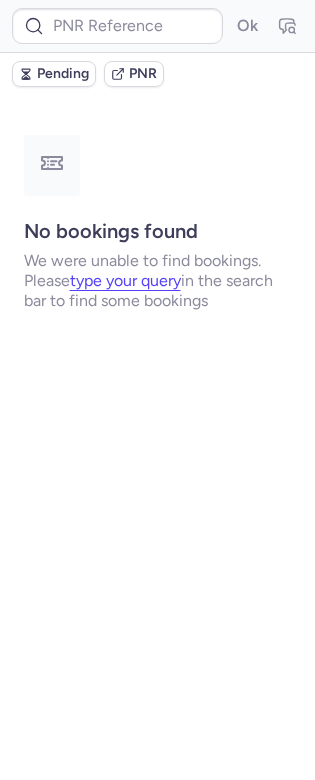 scroll, scrollTop: 0, scrollLeft: 0, axis: both 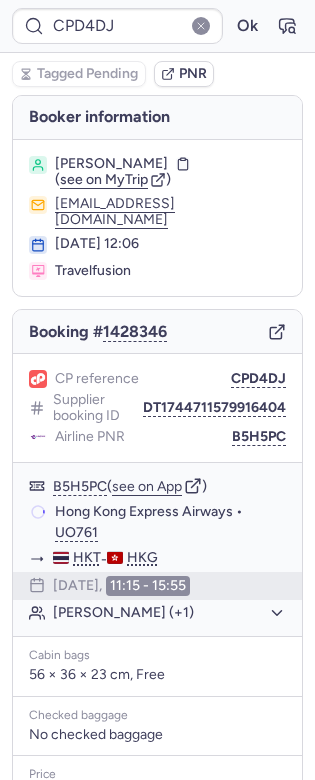 type on "CPH98A" 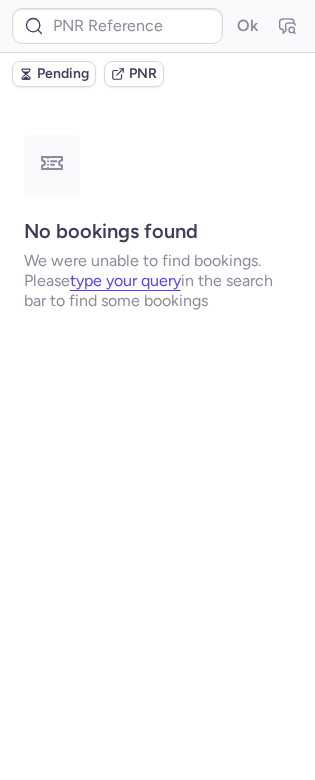 type on "6108638" 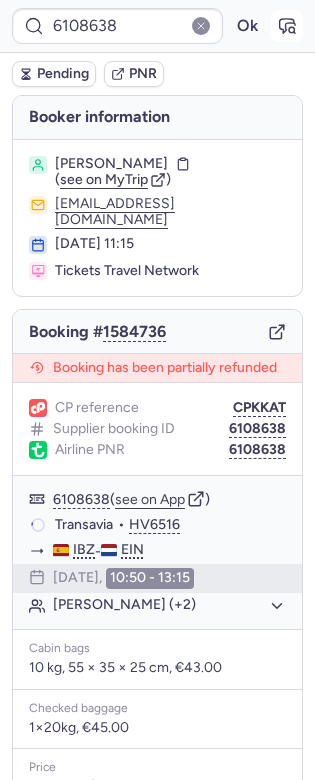 click 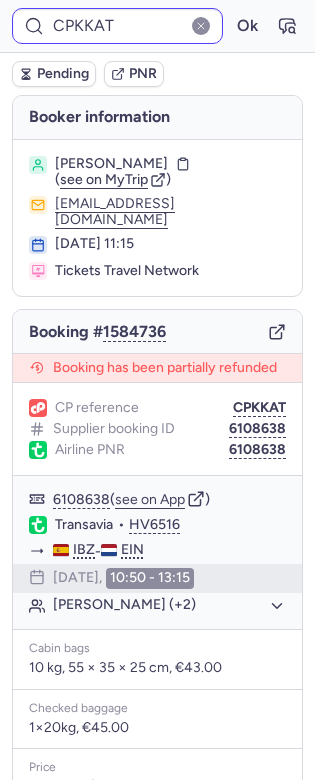 type on "6108638" 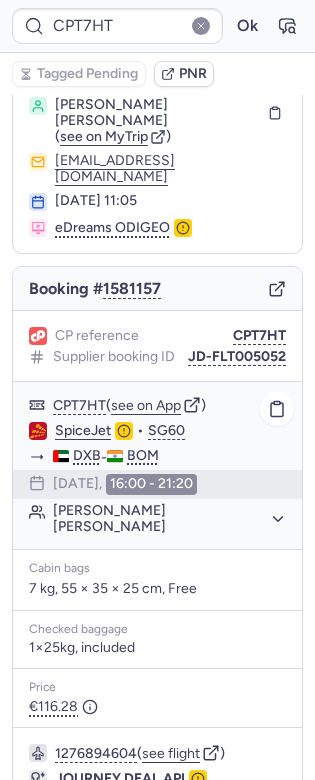 scroll, scrollTop: 170, scrollLeft: 0, axis: vertical 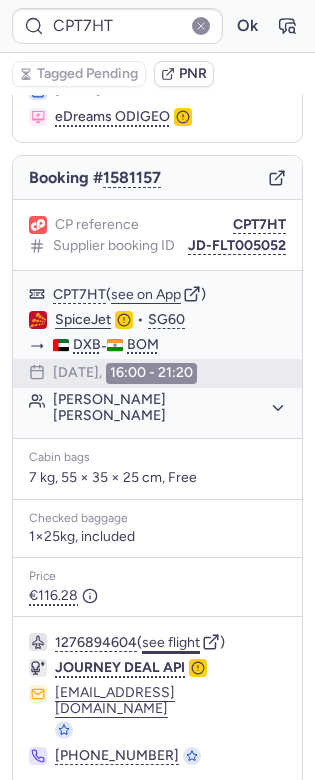 click on "see flight" 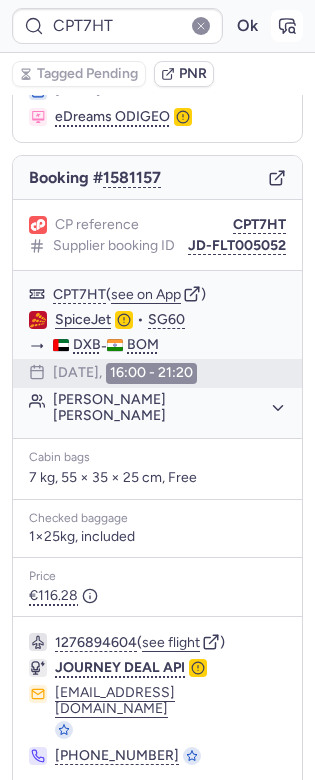 click 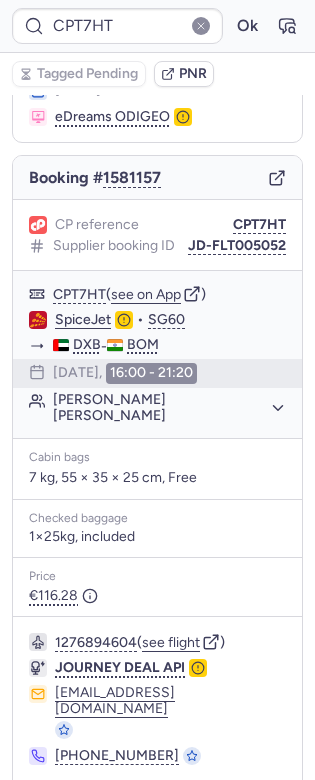 type on "CPZHPC" 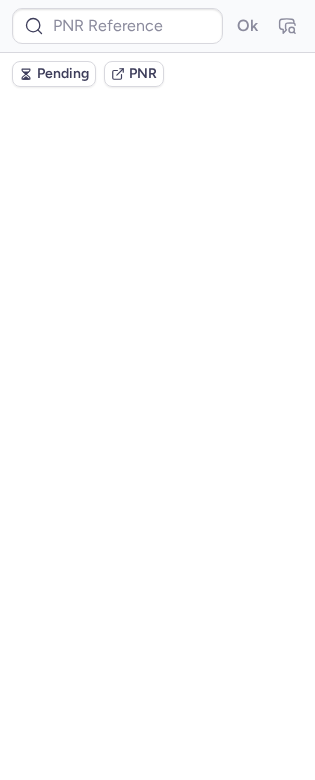 scroll, scrollTop: 0, scrollLeft: 0, axis: both 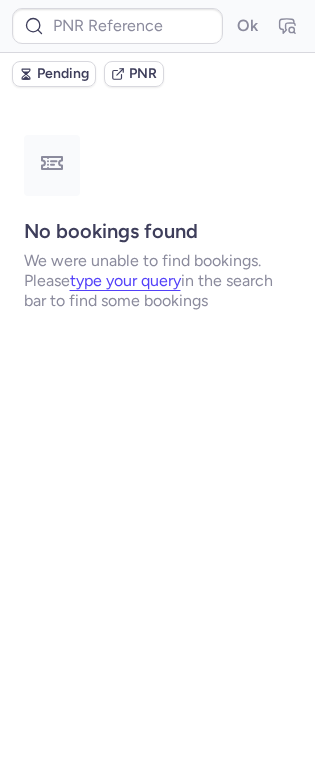 type on "7350801" 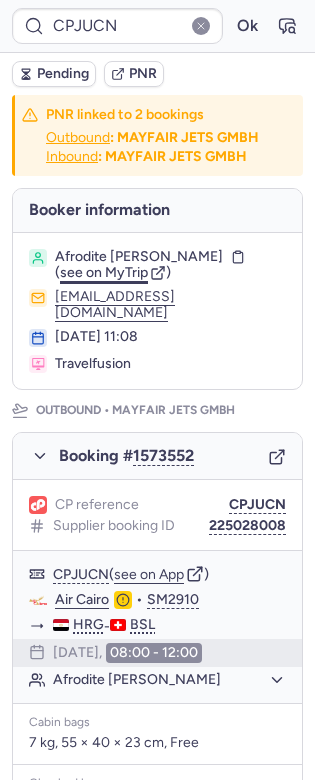 scroll, scrollTop: 1205, scrollLeft: 0, axis: vertical 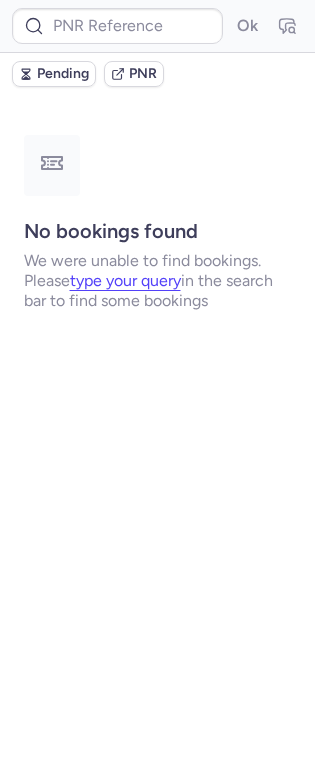 type on "7349975" 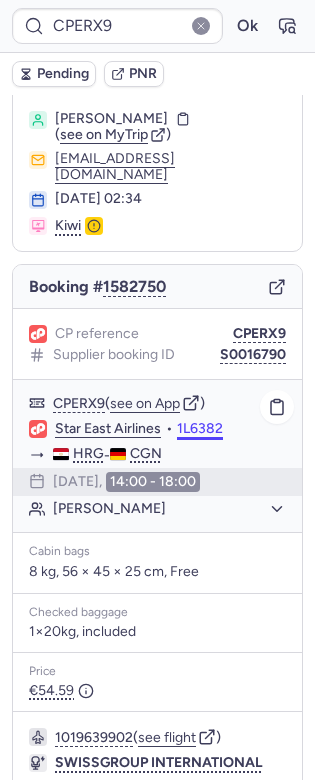 scroll, scrollTop: 0, scrollLeft: 0, axis: both 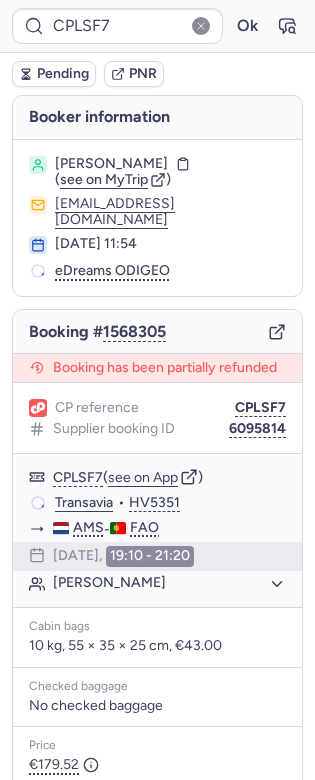 type on "CPBCOD" 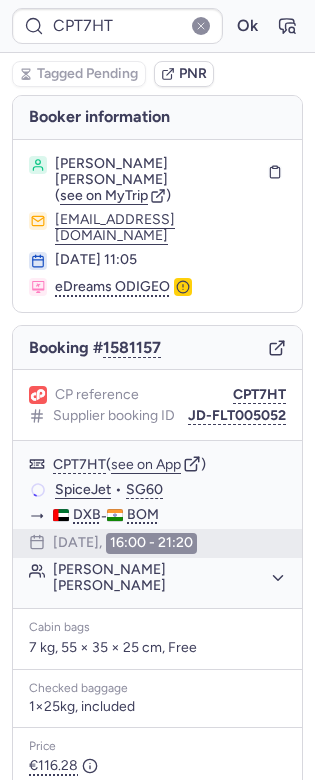 type on "6110609" 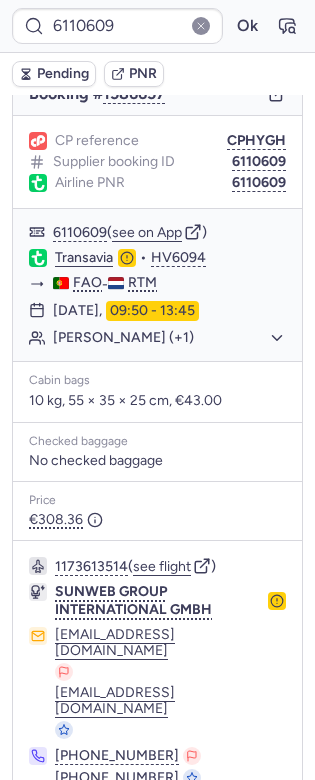 scroll, scrollTop: 0, scrollLeft: 0, axis: both 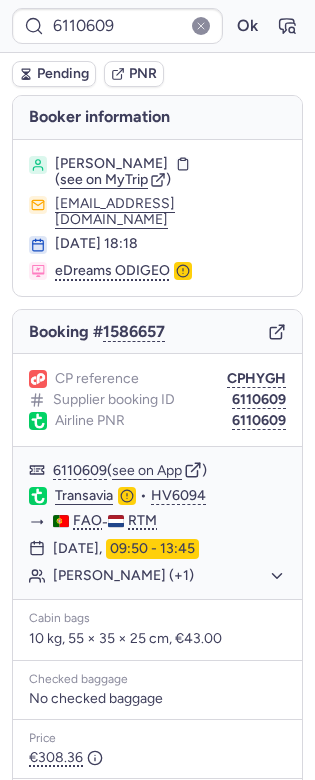 click 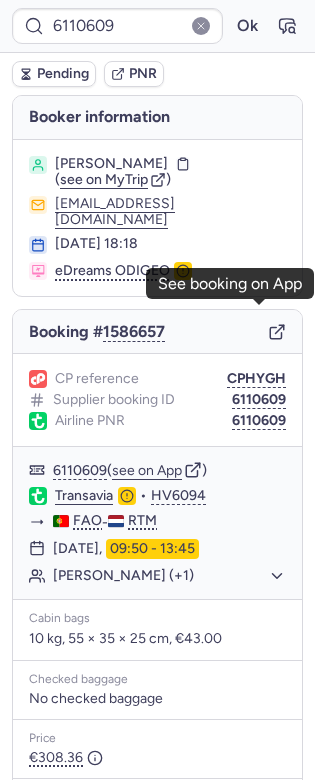 click 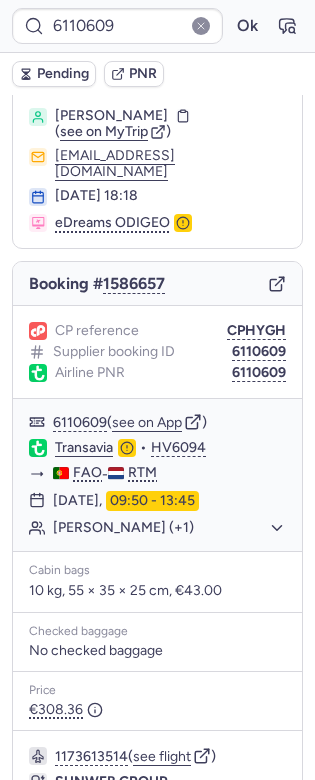 scroll, scrollTop: 238, scrollLeft: 0, axis: vertical 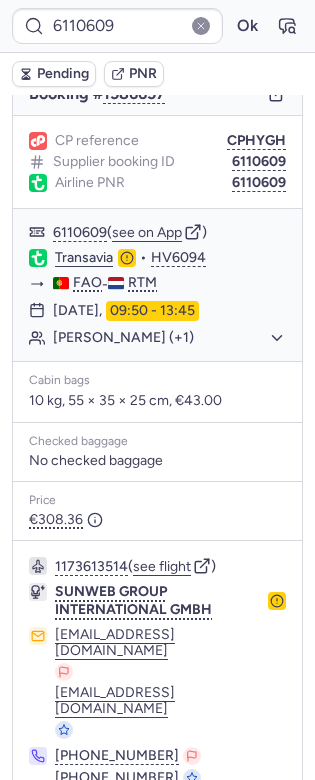 click on "Specific conditions" at bounding box center [157, 832] 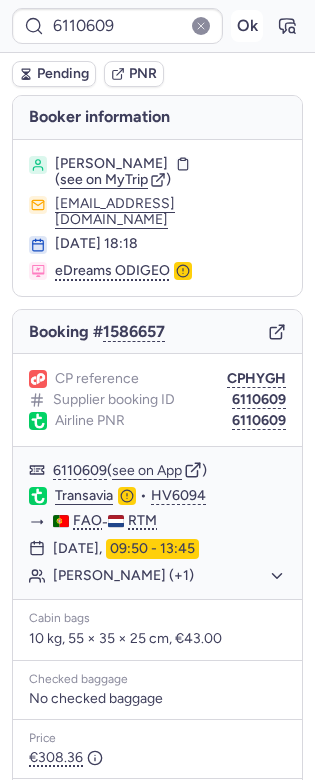 click on "Ok" at bounding box center (247, 26) 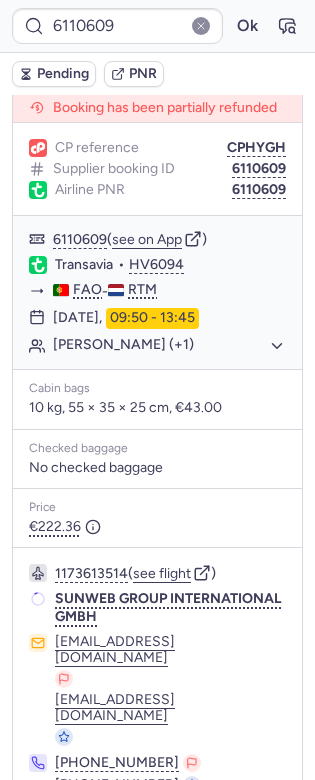 scroll, scrollTop: 283, scrollLeft: 0, axis: vertical 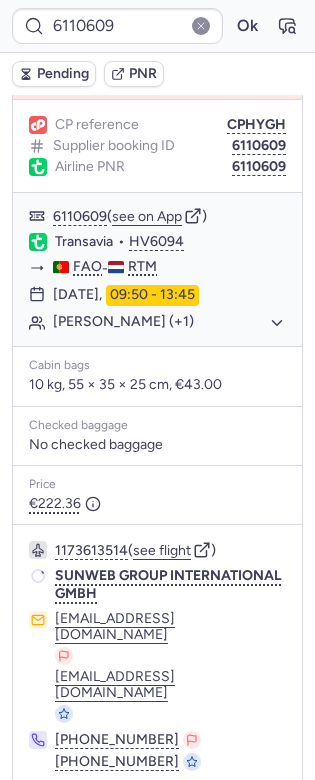 click at bounding box center [274, 816] 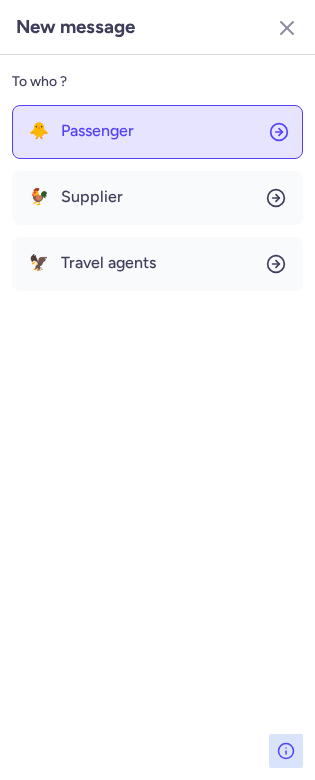 click on "🐥 Passenger" 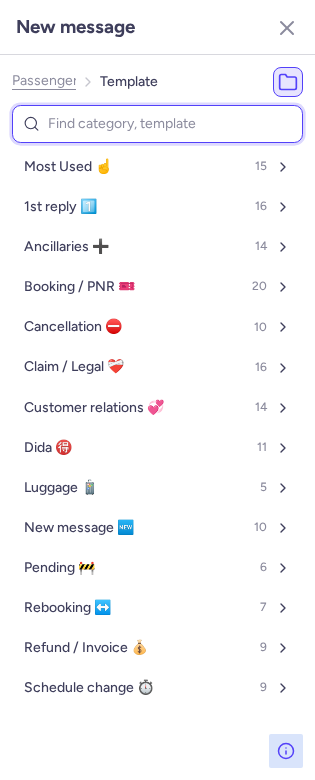 click at bounding box center (157, 124) 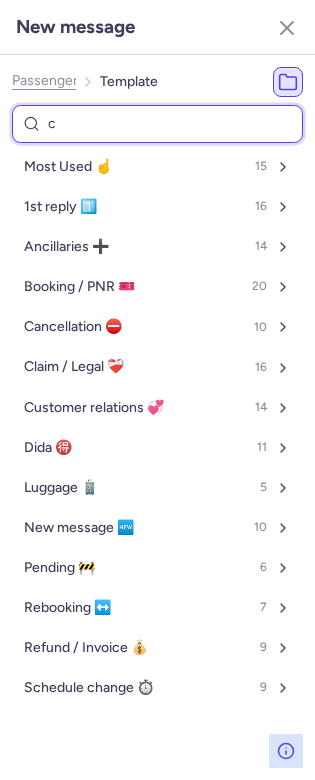 type on "ca" 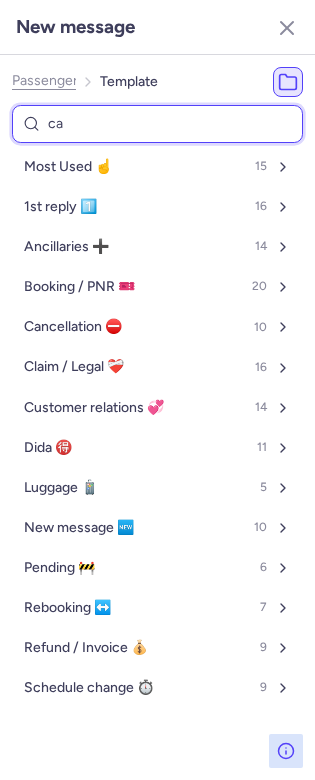 select on "en" 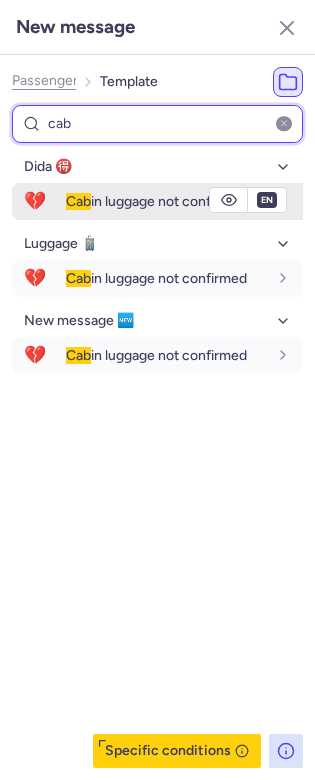 type on "cab" 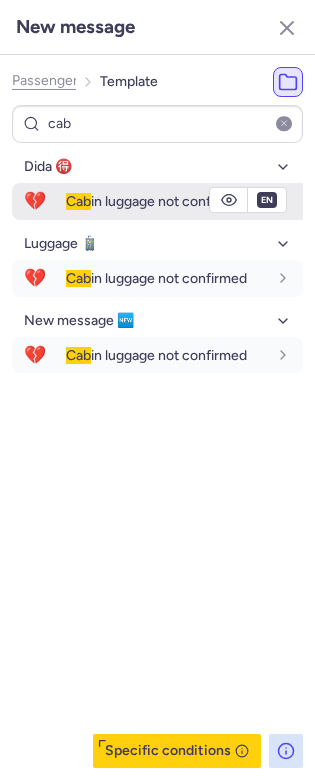 click on "Cab in luggage not confirmed" at bounding box center [156, 201] 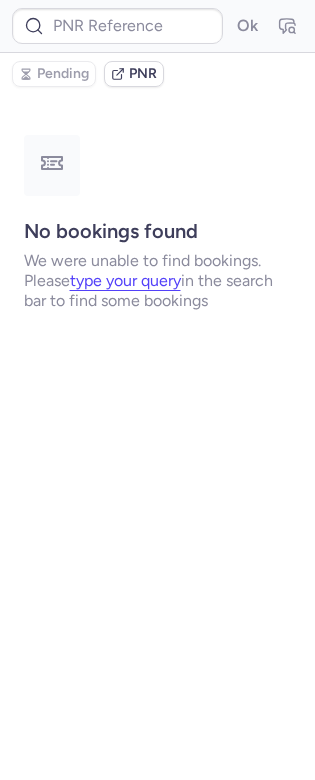 scroll, scrollTop: 0, scrollLeft: 0, axis: both 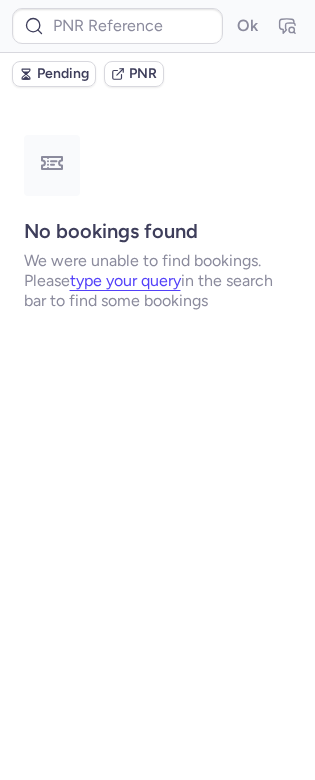 type on "6110609" 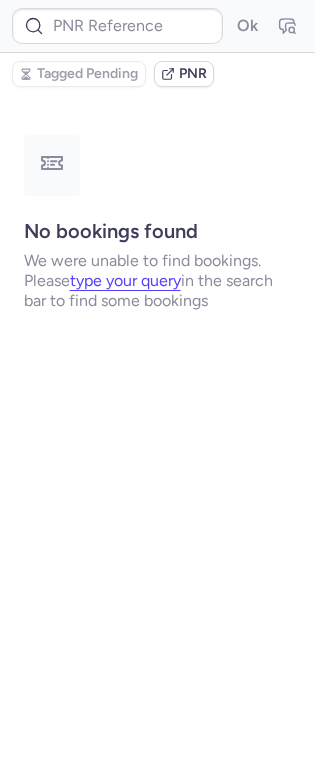 type on "CPZ9WT" 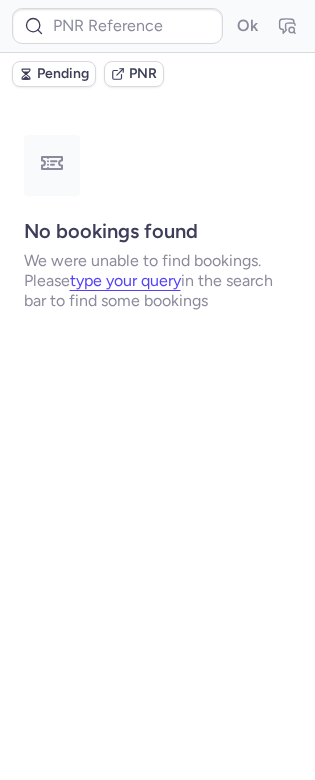 type on "12867850" 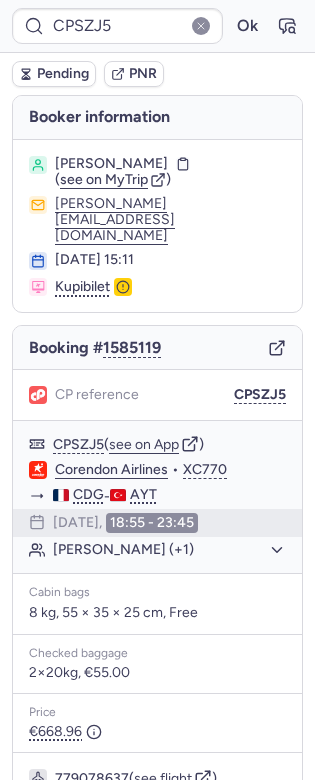 type on "CPZ9WT" 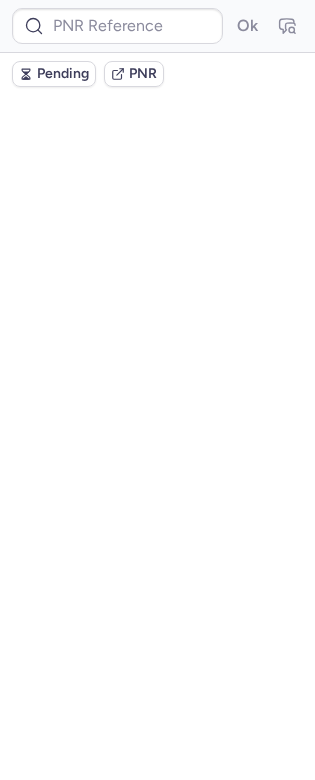 type on "12867850" 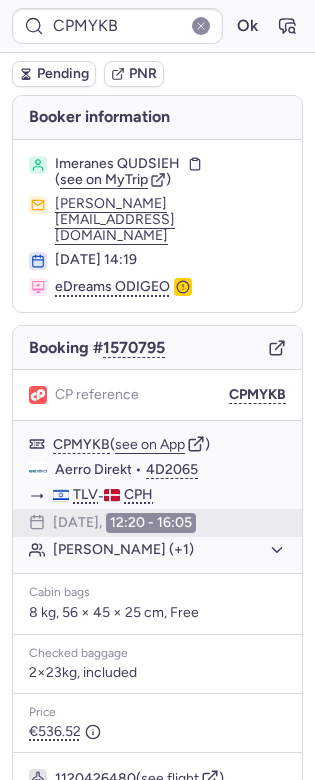 type on "CP9UW2" 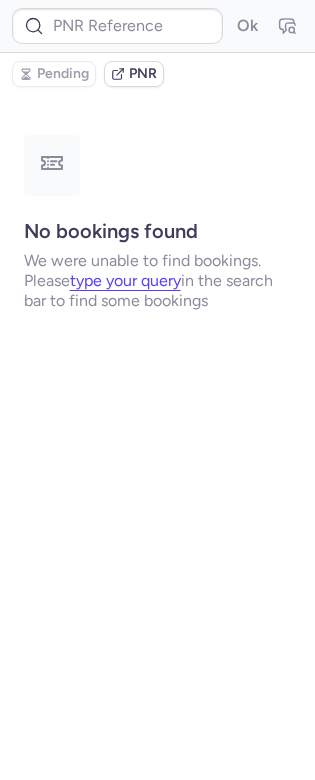 type on "CPXX4N" 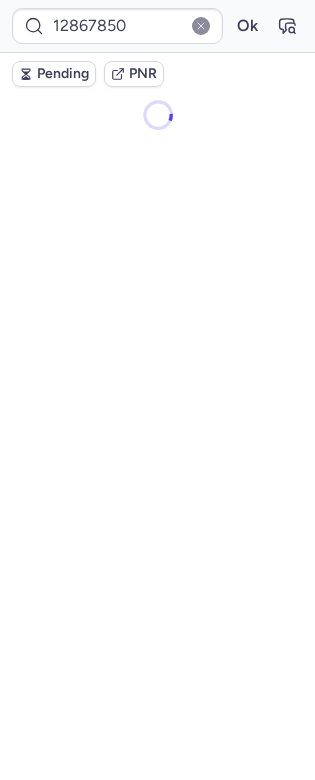 type on "CPMYKB" 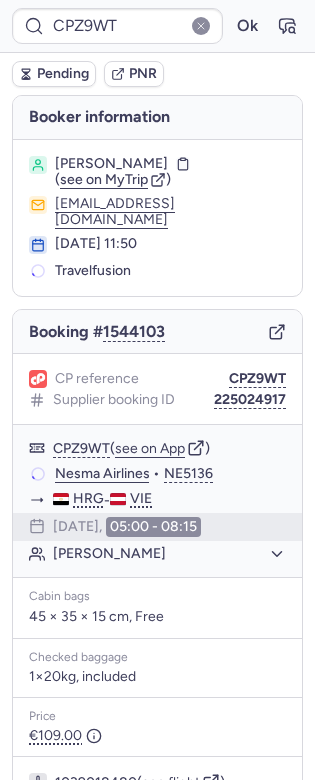 type on "7349853" 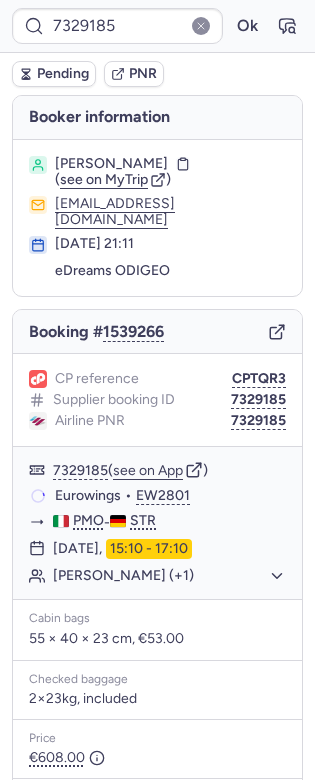 type on "7349975" 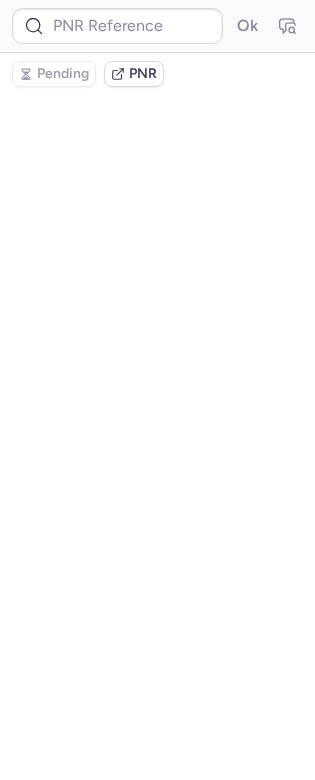 type on "7349975" 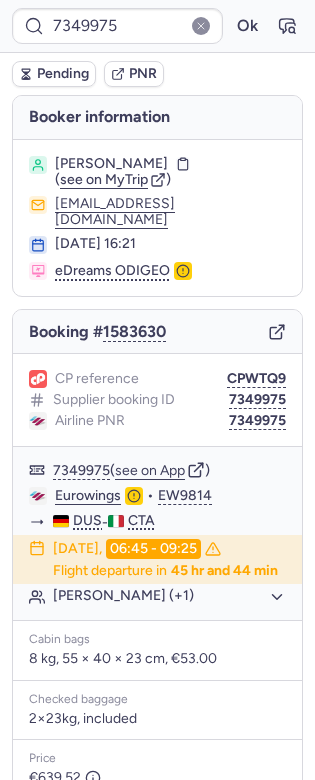 scroll, scrollTop: 323, scrollLeft: 0, axis: vertical 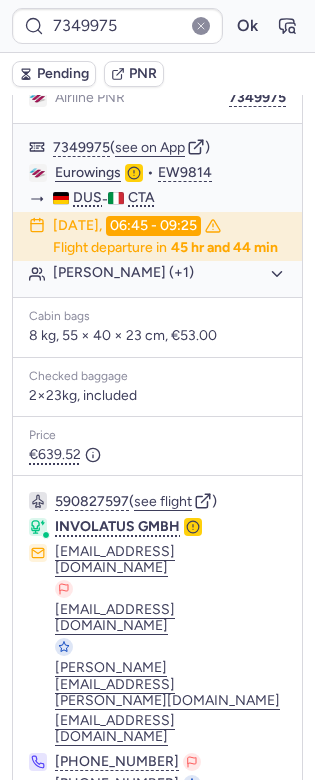 click 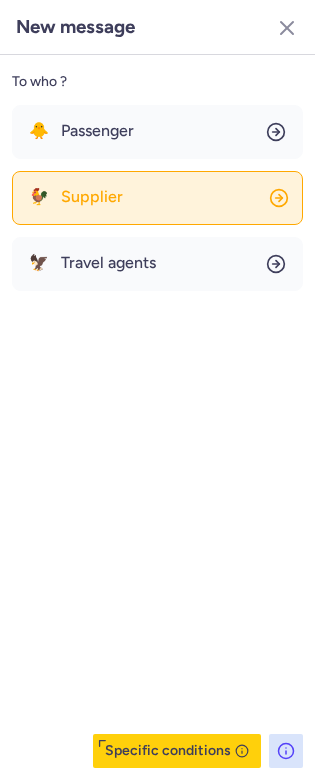 click on "🐓 Supplier" 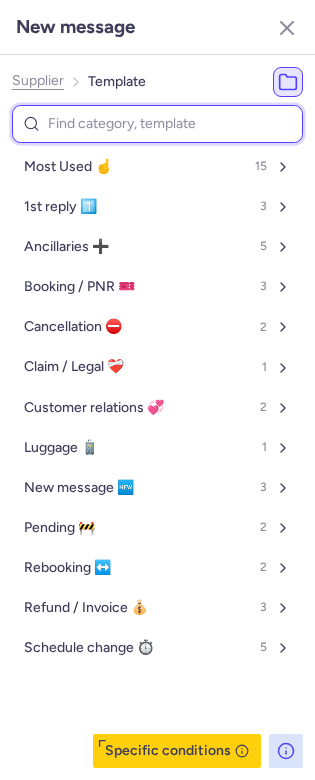 click at bounding box center (157, 124) 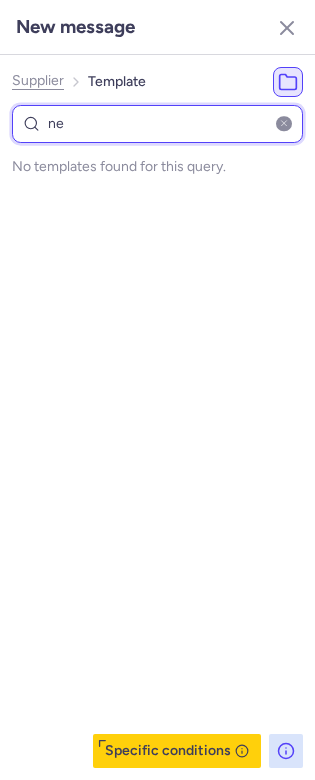 type on "n" 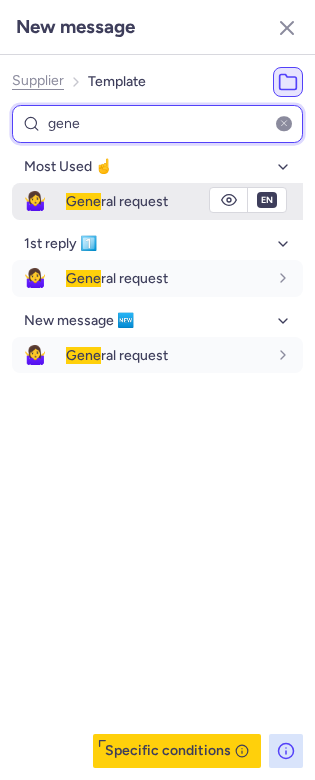 type on "gene" 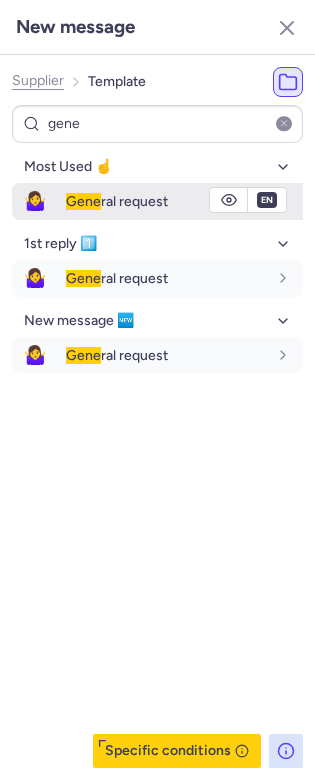 click on "Gene ral request" at bounding box center [117, 201] 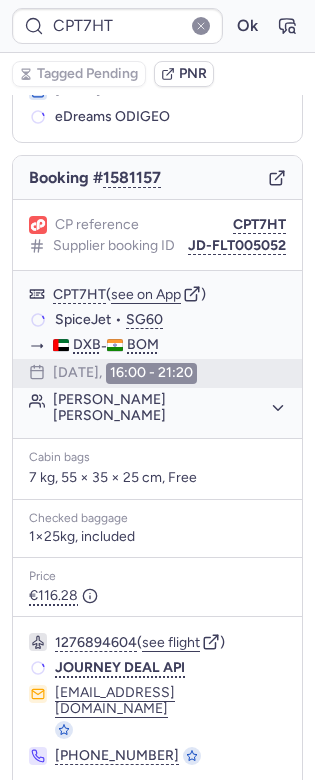 type on "7329185" 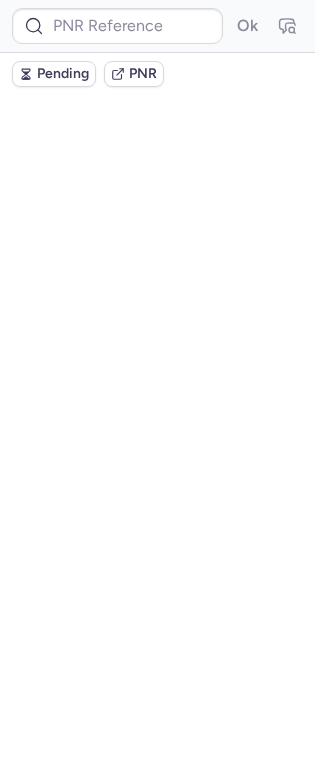 scroll, scrollTop: 0, scrollLeft: 0, axis: both 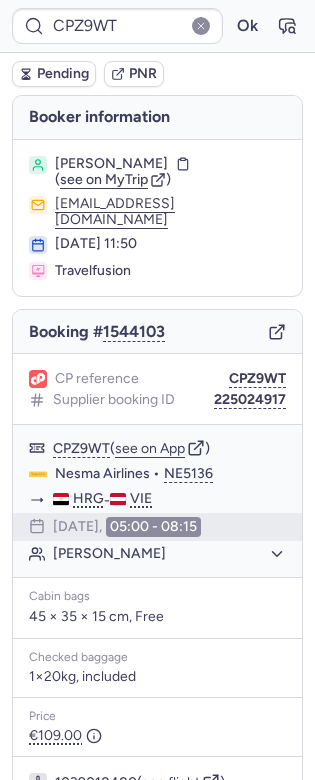 type on "7350801" 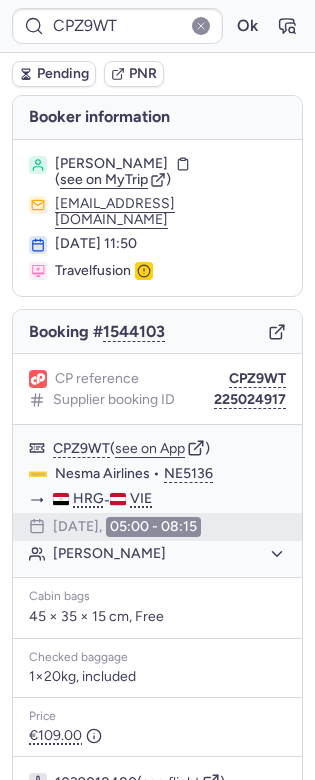 type on "7329185" 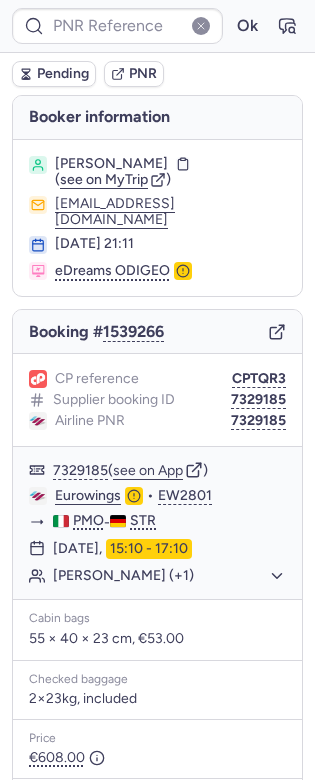 type on "7329185" 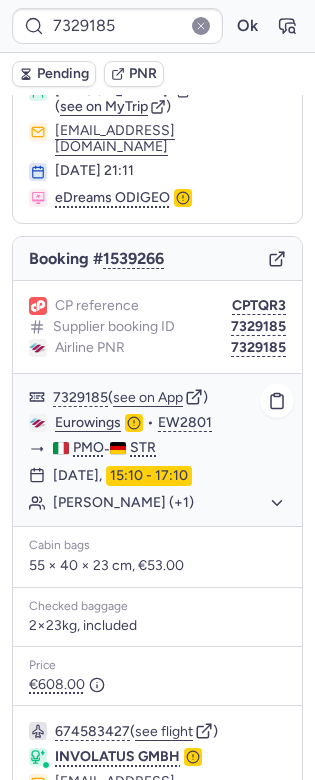 scroll, scrollTop: 0, scrollLeft: 0, axis: both 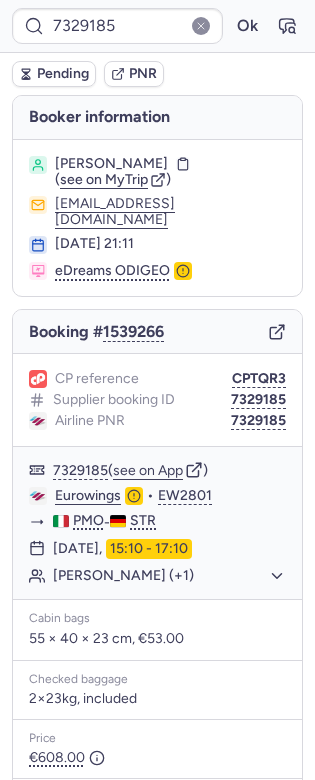 click 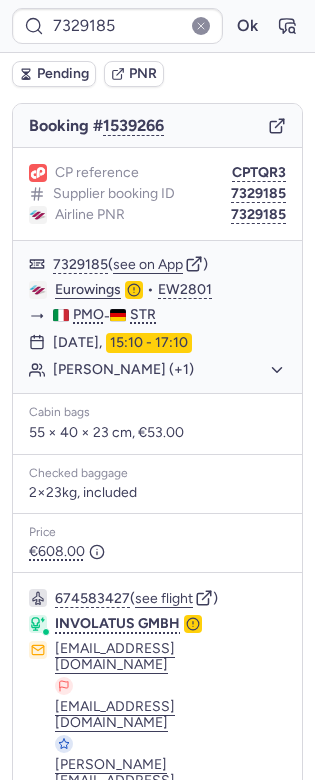 scroll, scrollTop: 282, scrollLeft: 0, axis: vertical 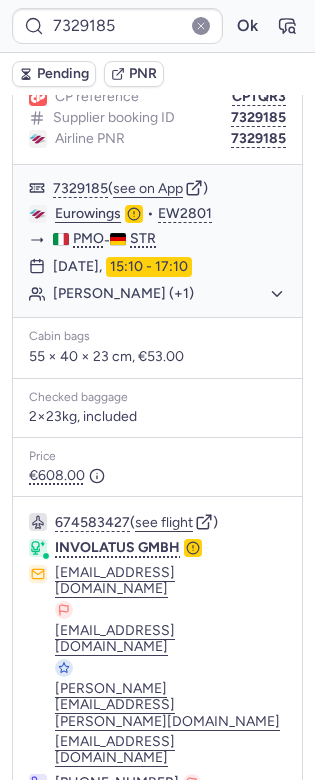 click 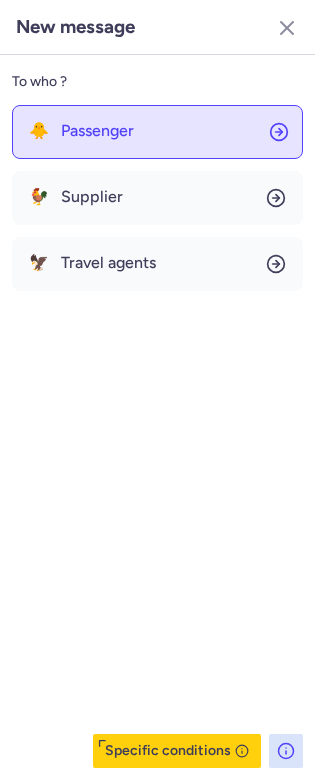 click on "🐥 Passenger" 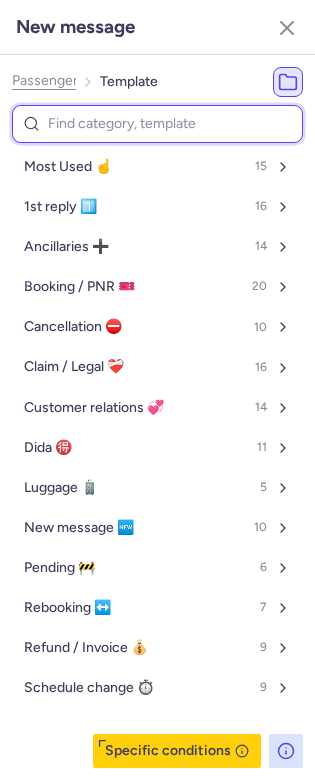 type on "c" 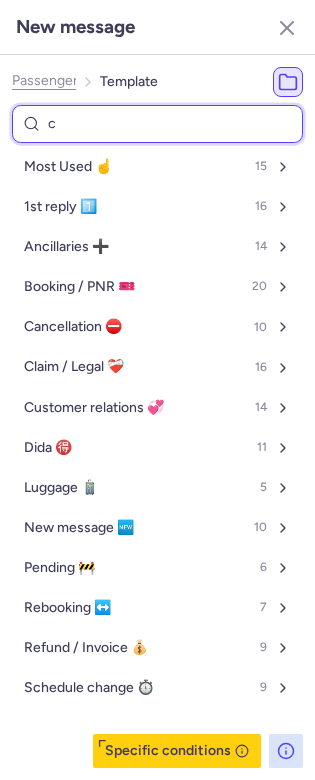 select on "en" 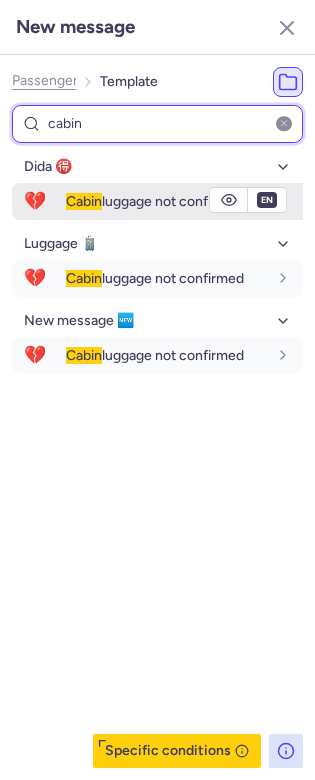 type on "cabin" 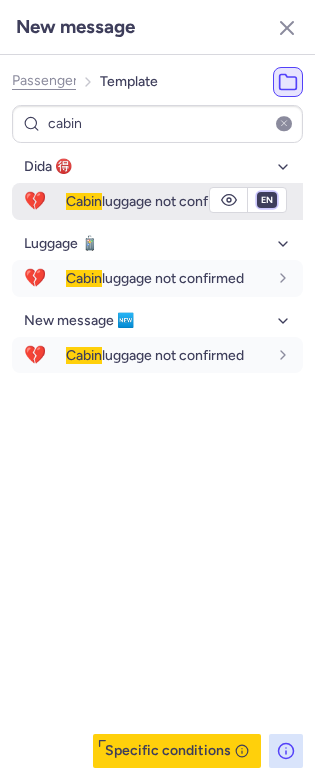 click on "fr en de nl pt es it ru" at bounding box center [267, 200] 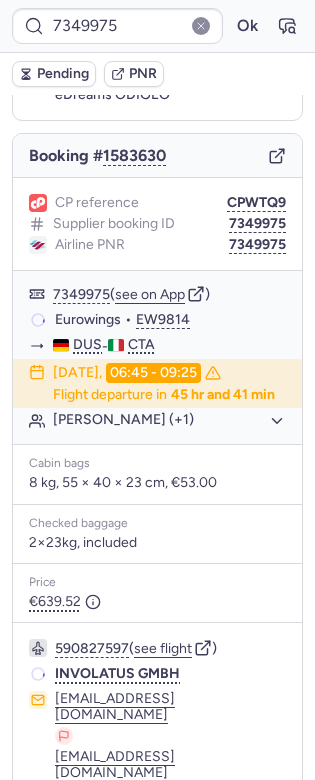 scroll, scrollTop: 170, scrollLeft: 0, axis: vertical 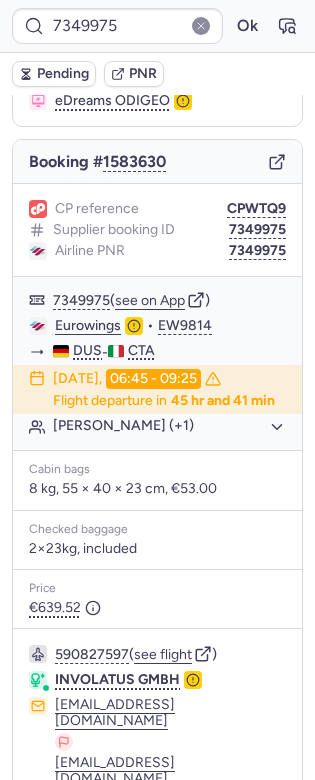 type on "CPMYKB" 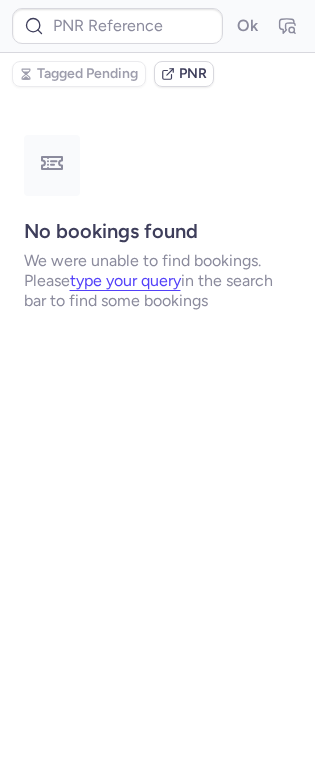 scroll, scrollTop: 0, scrollLeft: 0, axis: both 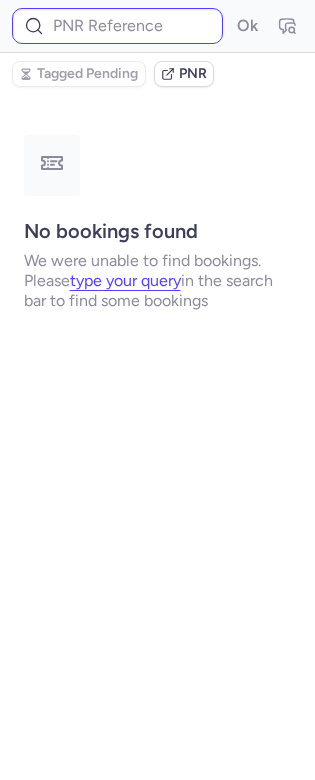 type on "CPMYKB" 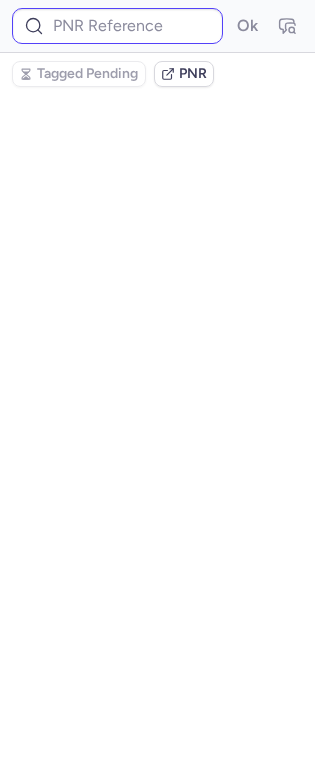 type on "CPMYKB" 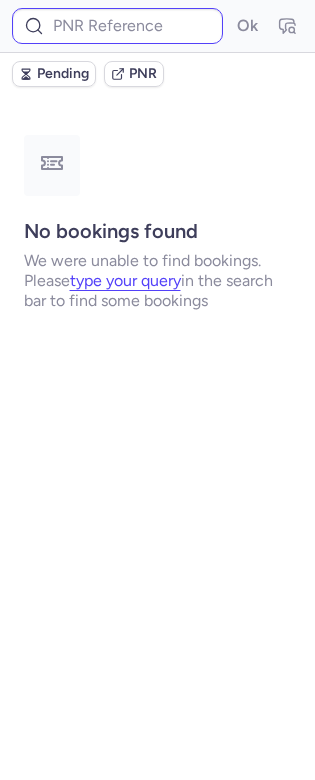 type on "CPLRF8" 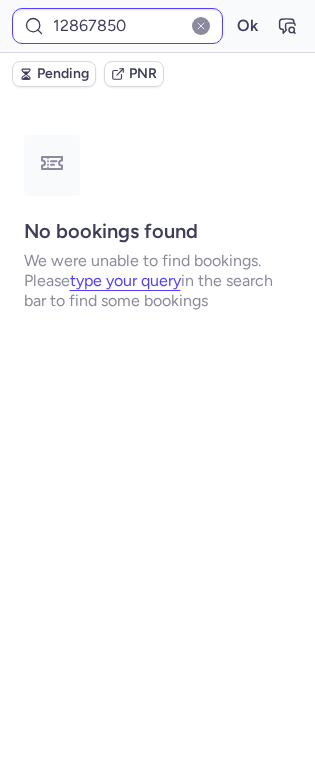 type on "CPMYKB" 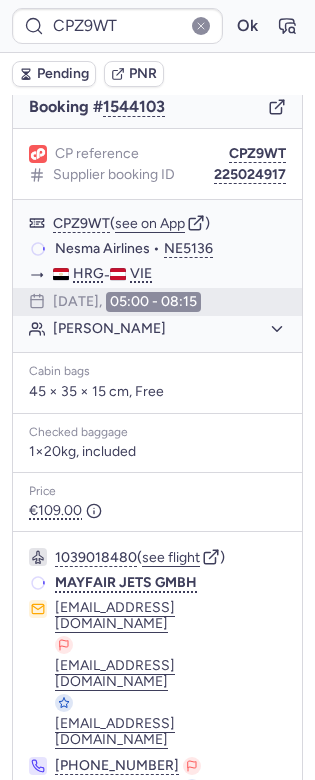 scroll, scrollTop: 212, scrollLeft: 0, axis: vertical 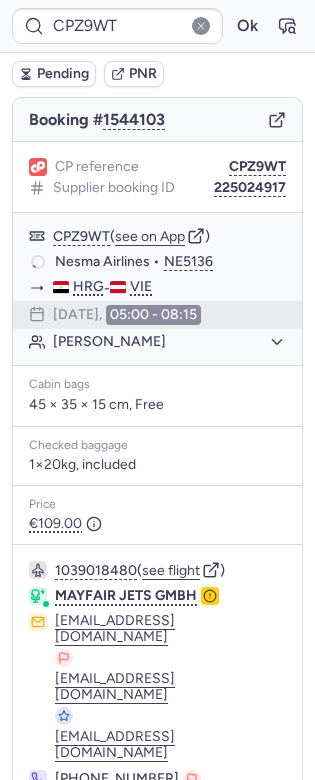 type on "CPMYKB" 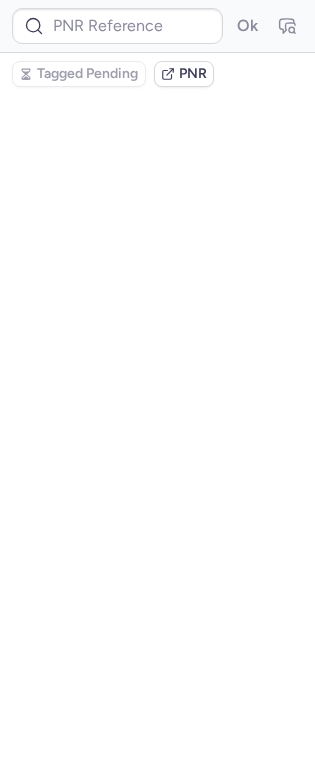 scroll, scrollTop: 0, scrollLeft: 0, axis: both 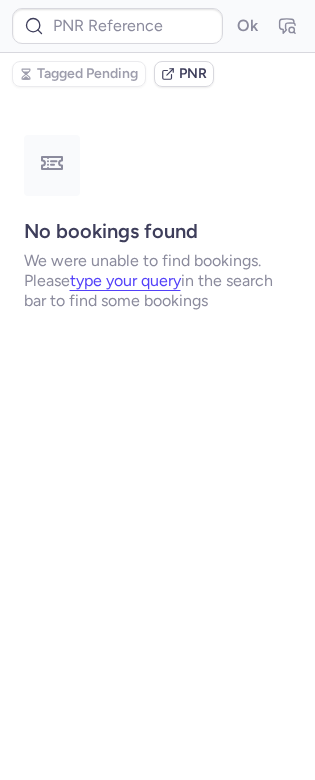 type on "CPI2CQ" 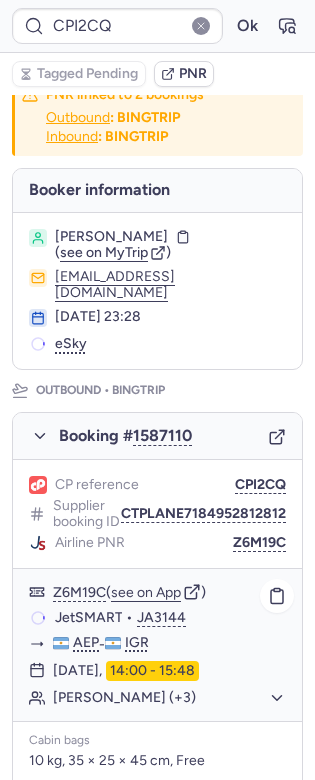 scroll, scrollTop: 51, scrollLeft: 0, axis: vertical 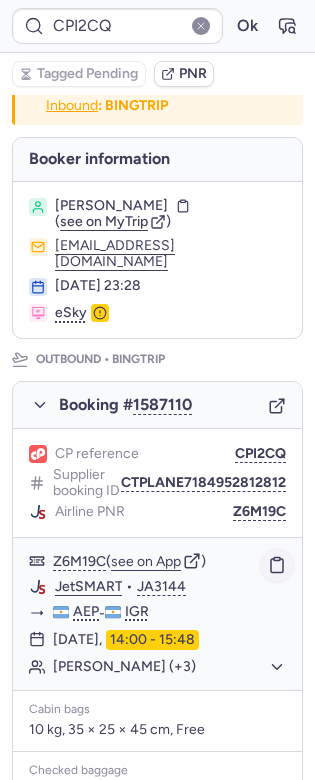 click 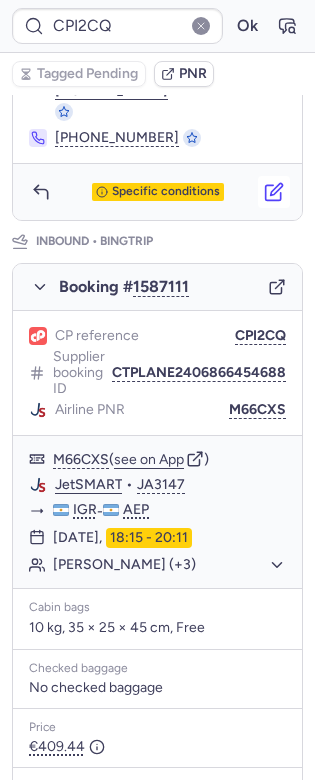 scroll, scrollTop: 925, scrollLeft: 0, axis: vertical 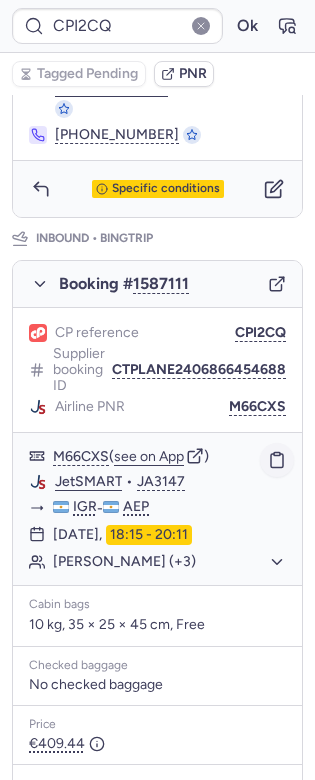 click 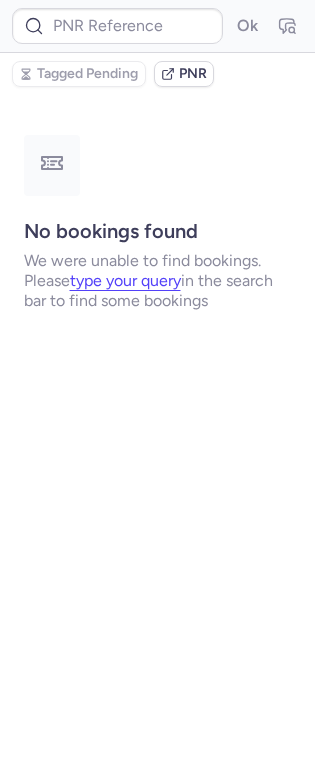 scroll, scrollTop: 0, scrollLeft: 0, axis: both 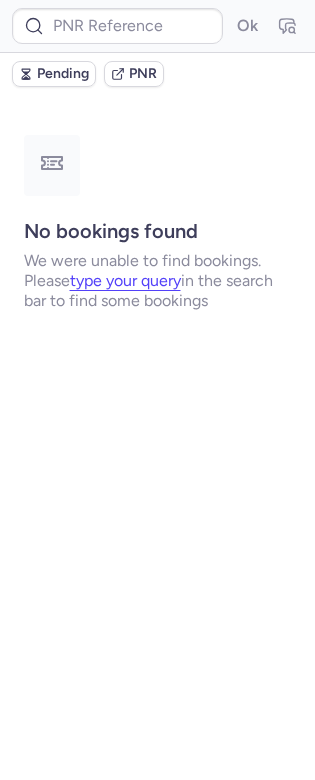 type on "CPJ3CQ" 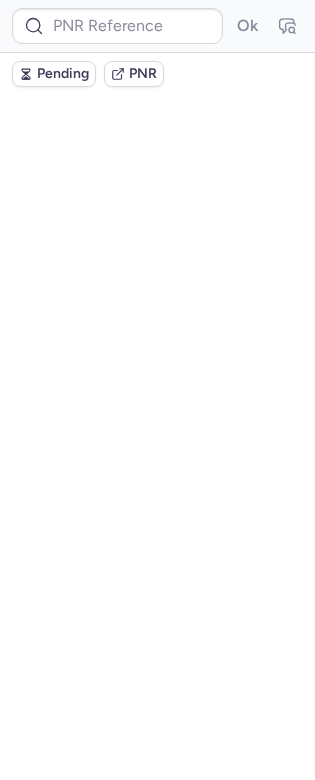 scroll, scrollTop: 0, scrollLeft: 0, axis: both 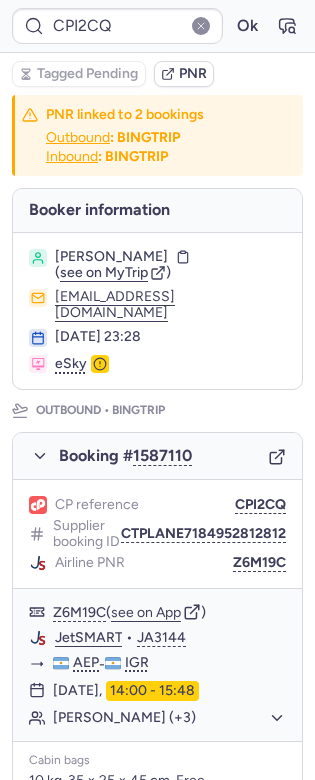 drag, startPoint x: 186, startPoint y: 338, endPoint x: 34, endPoint y: 341, distance: 152.0296 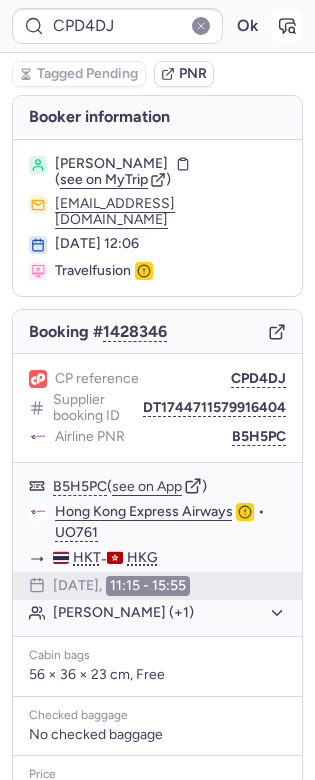 click on "CPD4DJ  Ok" at bounding box center (157, 26) 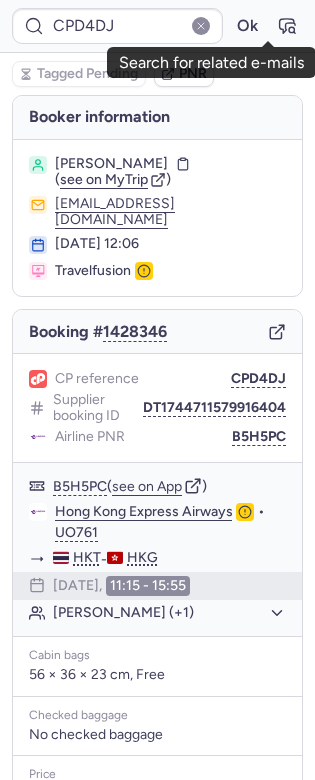 click on "CPD4DJ  Ok" at bounding box center [157, 26] 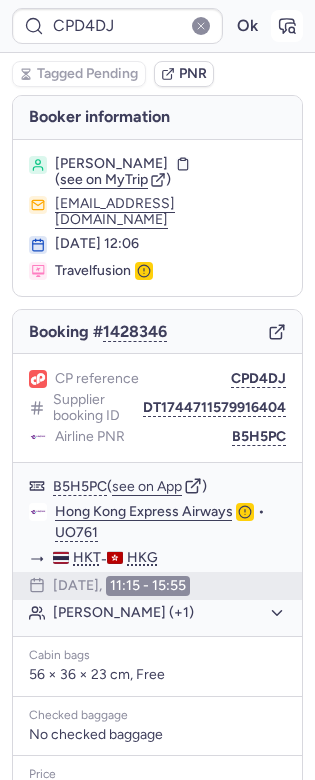 click 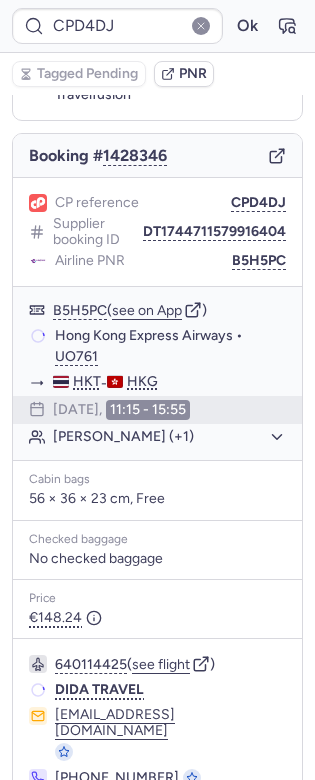 scroll, scrollTop: 170, scrollLeft: 0, axis: vertical 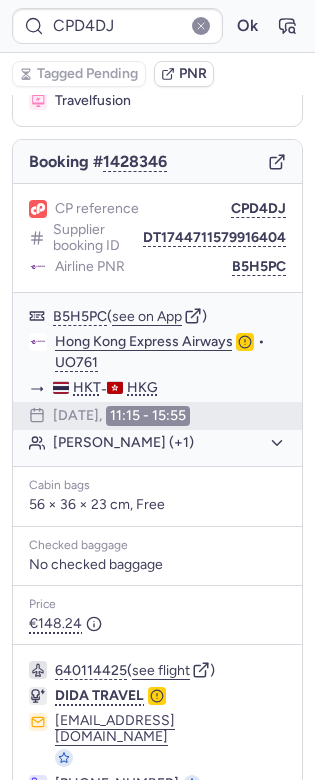 type on "CPT7HT" 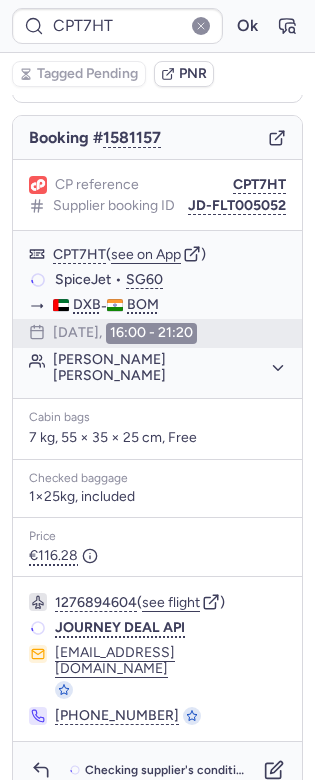 scroll, scrollTop: 170, scrollLeft: 0, axis: vertical 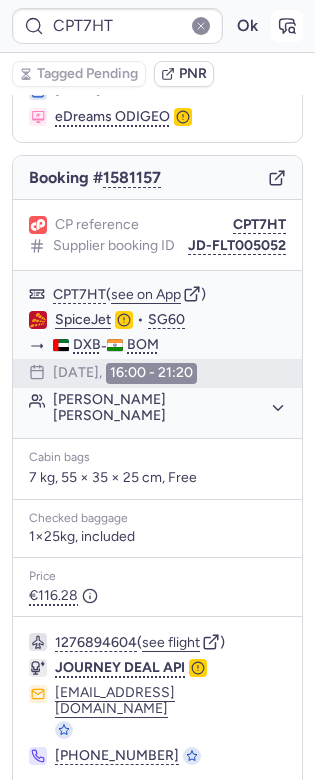 click 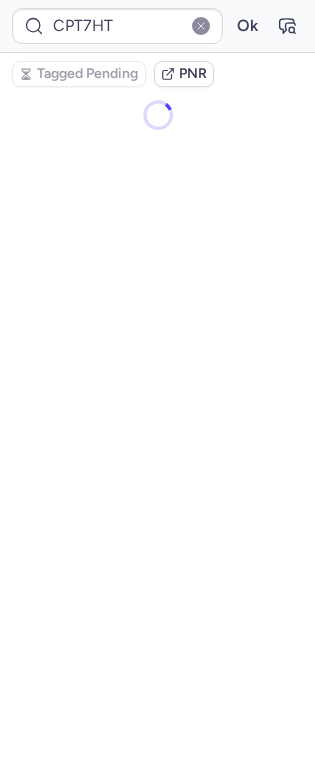 scroll, scrollTop: 0, scrollLeft: 0, axis: both 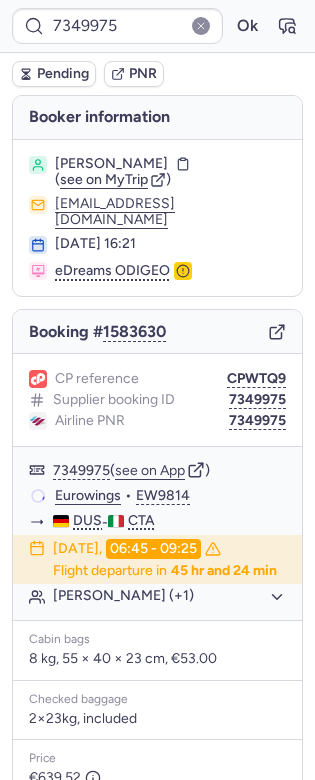 type on "CPMYKB" 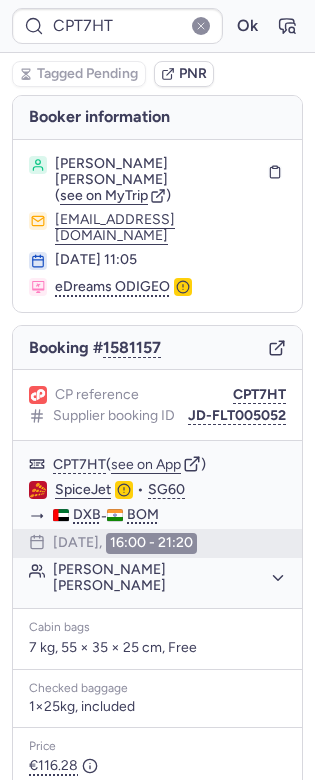 type on "CPZ9WT" 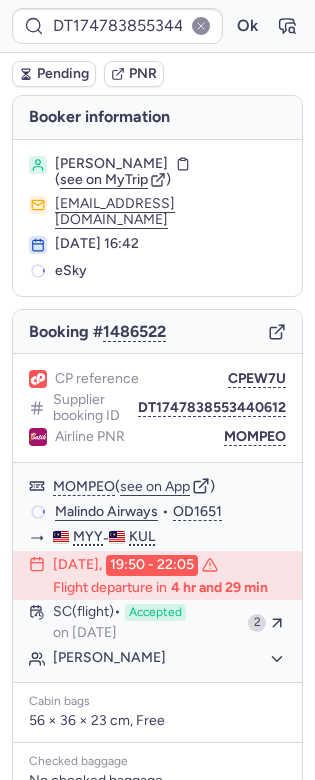 type on "CPHTED" 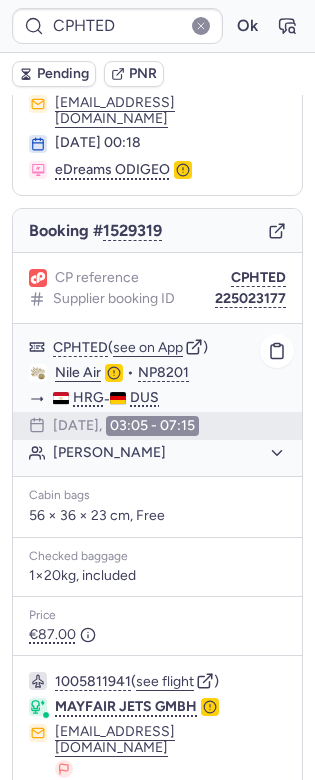 scroll, scrollTop: 80, scrollLeft: 0, axis: vertical 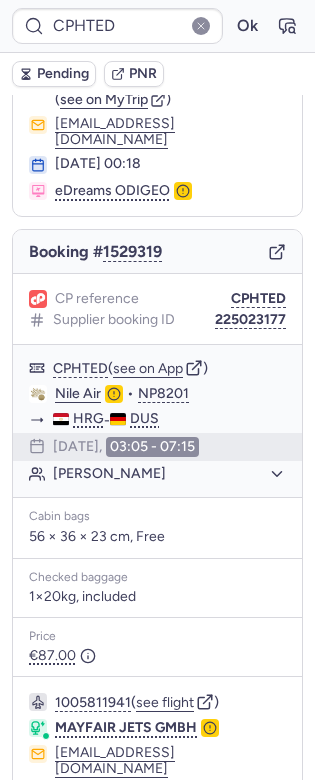 click 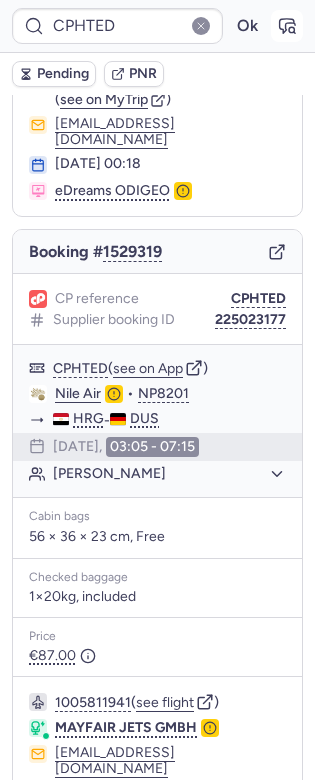 click at bounding box center (287, 26) 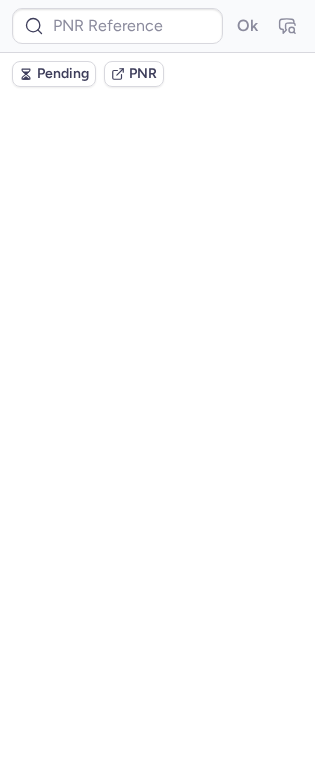 scroll, scrollTop: 0, scrollLeft: 0, axis: both 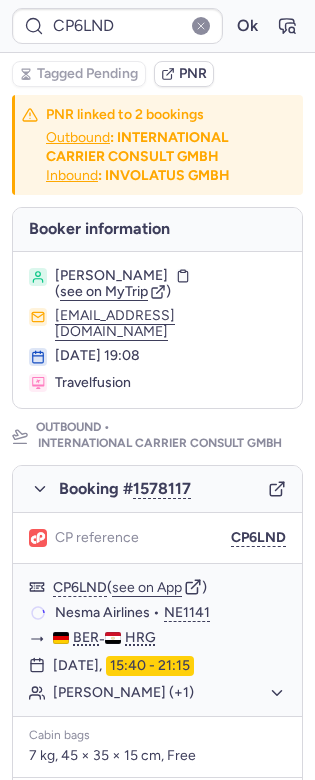 type on "CPN6VV" 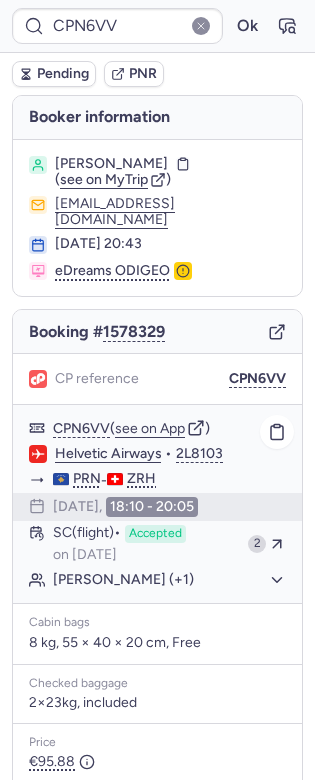 click on "[PERSON_NAME] (+1)" 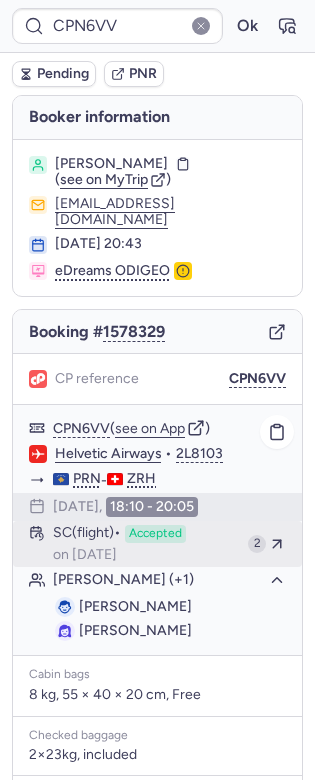click on "Accepted" at bounding box center [155, 534] 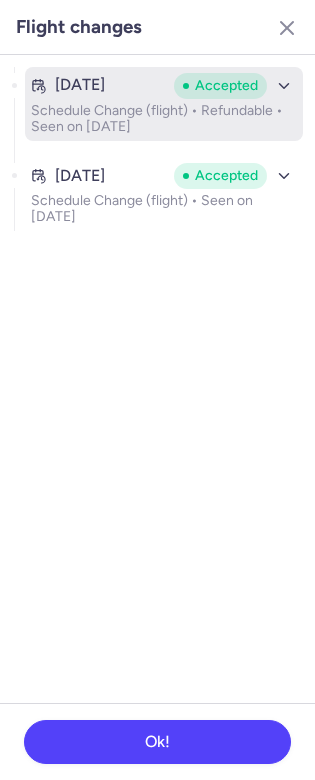 click on "[DATE] Accepted Schedule Change (flight) • Refundable • Seen on [DATE]" at bounding box center [164, 104] 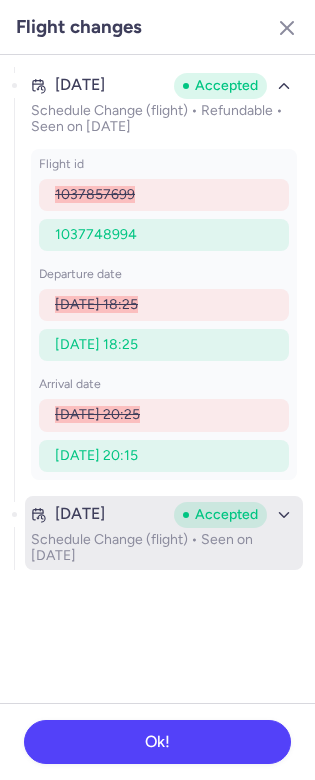 click on "Schedule Change (flight) •  Seen on [DATE]" at bounding box center [164, 548] 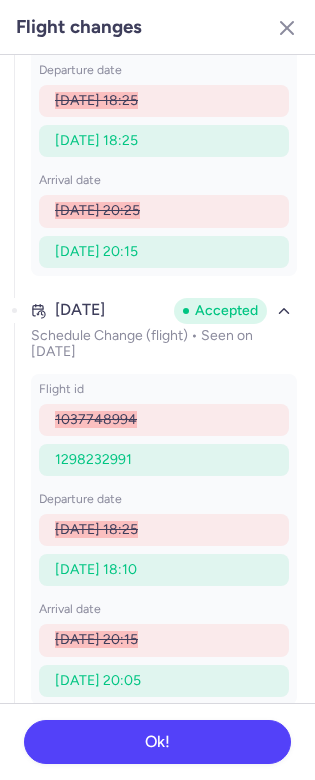 scroll, scrollTop: 0, scrollLeft: 0, axis: both 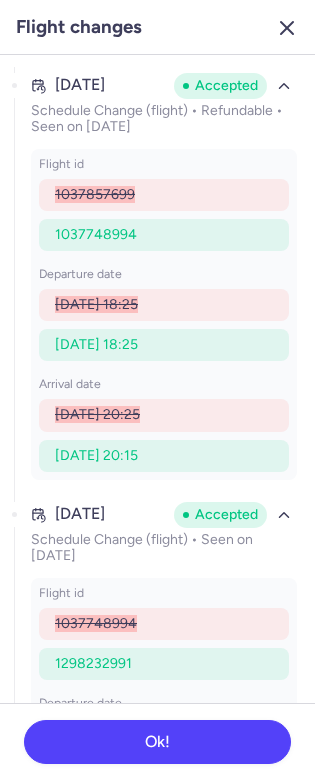 click 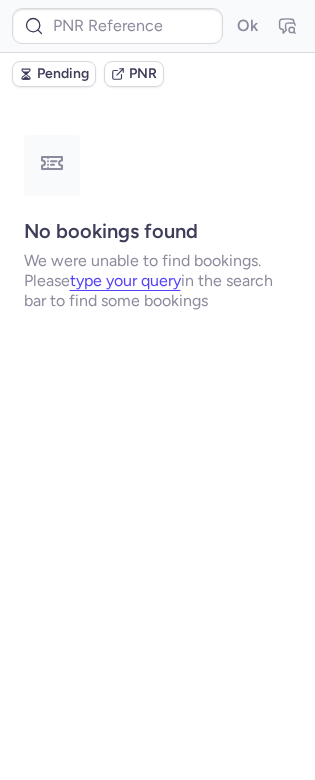 type on "CPZ9WT" 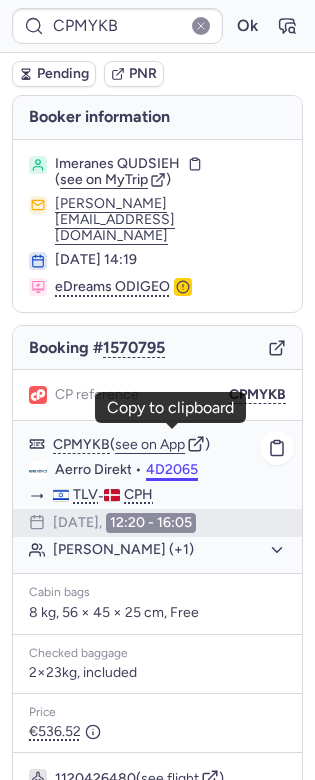 click on "4D2065" at bounding box center [172, 470] 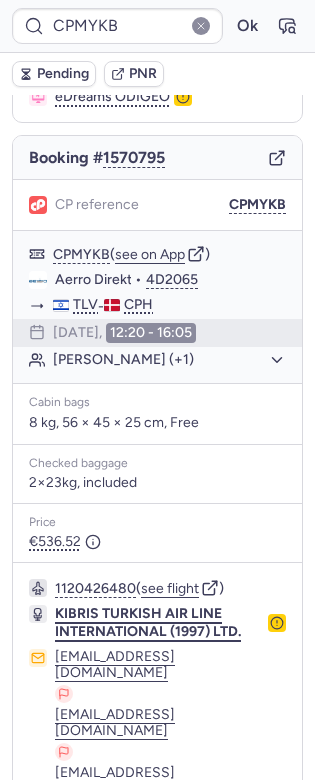 scroll, scrollTop: 240, scrollLeft: 0, axis: vertical 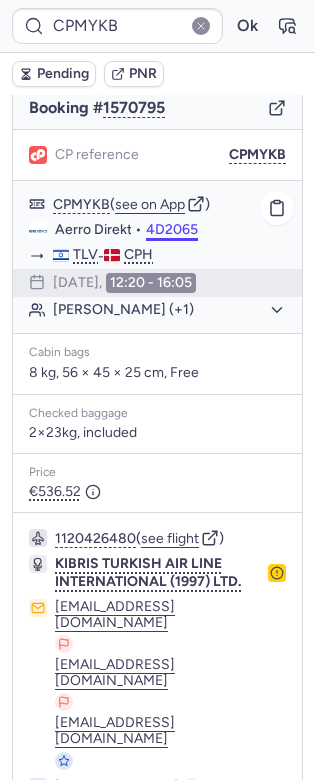 click on "CPMYKB  Ok  Pending PNR [PERSON_NAME] information Imeranes QUDSIEH  ( see on MyTrip  )  [PERSON_NAME][EMAIL_ADDRESS][DOMAIN_NAME] [DATE] 14:19 eDreams ODIGEO Booking # 1570795 CP reference CPMYKB CPMYKB  ( see on App )  Aerro Direkt  •  4D2065 TLV  -  CPH [DATE]  12:20 - 16:05 [PERSON_NAME] (+1)  Cabin bags  8 kg, 56 × 45 × 25 cm, Free Checked baggage 2×23kg, included Price €536.52  1120426480  ( see flight )  KIBRIS TURKISH AIR LINE INTERNATIONAL (1997) LTD. [EMAIL_ADDRESS][DOMAIN_NAME] [EMAIL_ADDRESS][DOMAIN_NAME] [EMAIL_ADDRESS][DOMAIN_NAME] [PHONE_NUMBER] [PHONE_NUMBER] [PHONE_NUMBER] Specific conditions
Search for related e-mails" at bounding box center [157, 0] 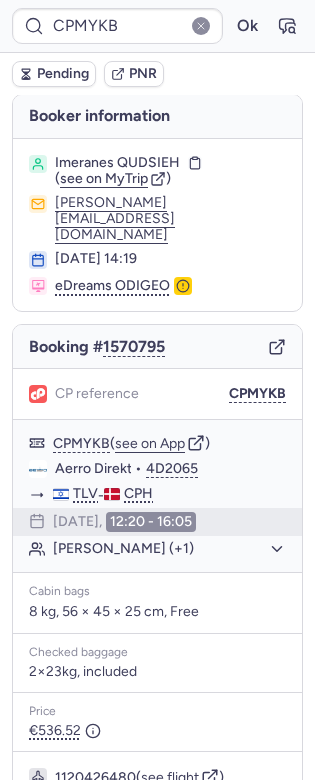 scroll, scrollTop: 0, scrollLeft: 0, axis: both 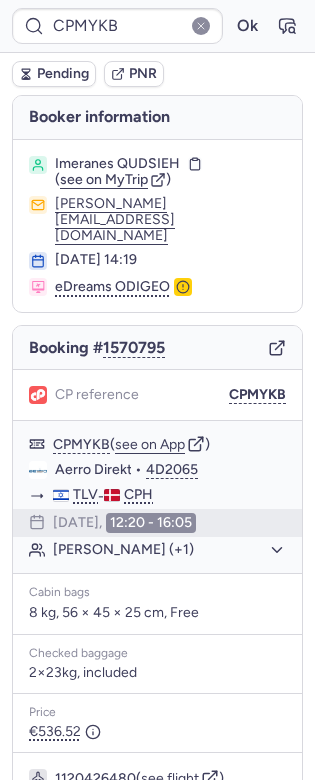 type on "CPJWGQ" 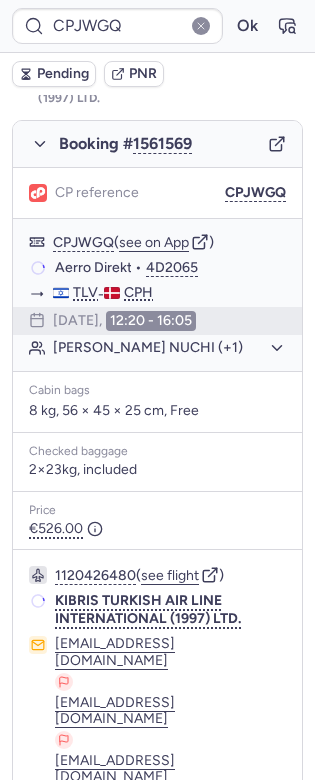 scroll, scrollTop: 409, scrollLeft: 0, axis: vertical 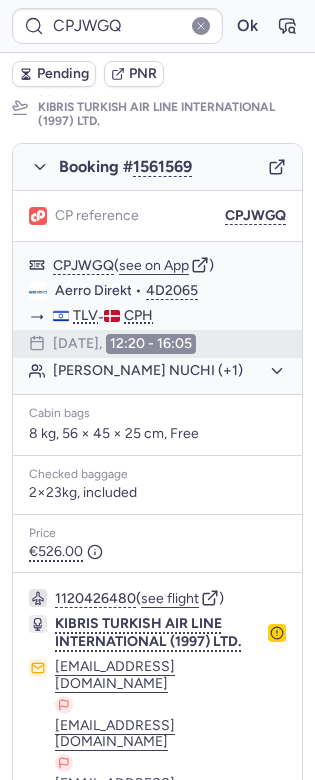 type on "CPT6FP" 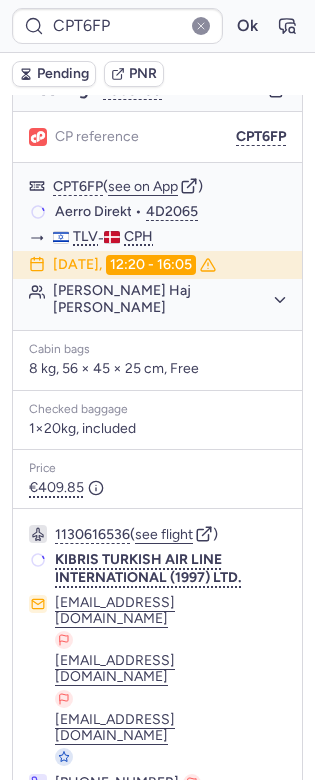 scroll, scrollTop: 256, scrollLeft: 0, axis: vertical 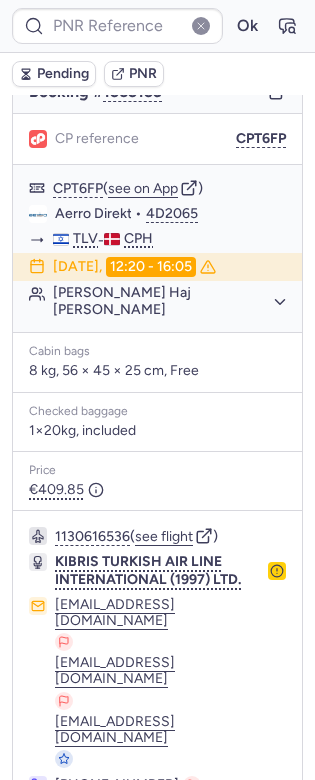 type on "CPT6FP" 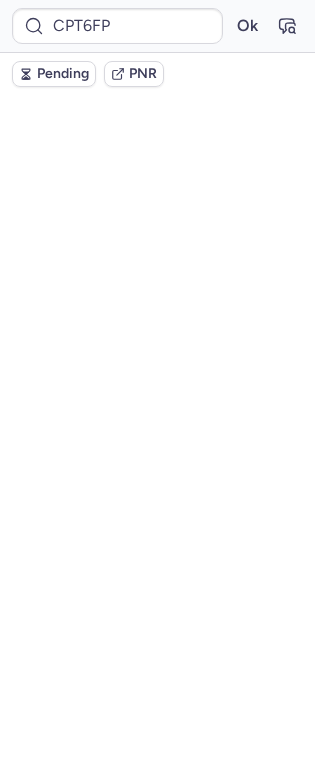 scroll, scrollTop: 0, scrollLeft: 0, axis: both 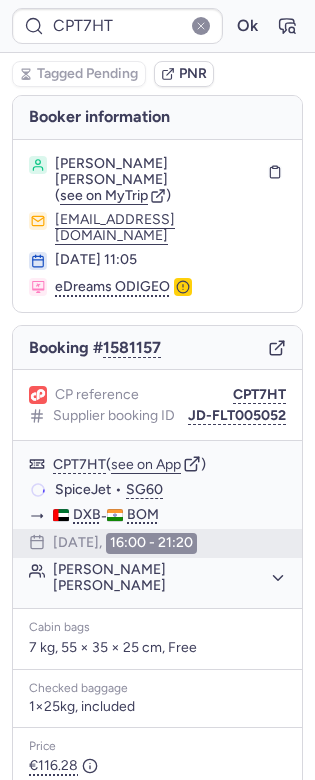 type on "CPTQJV" 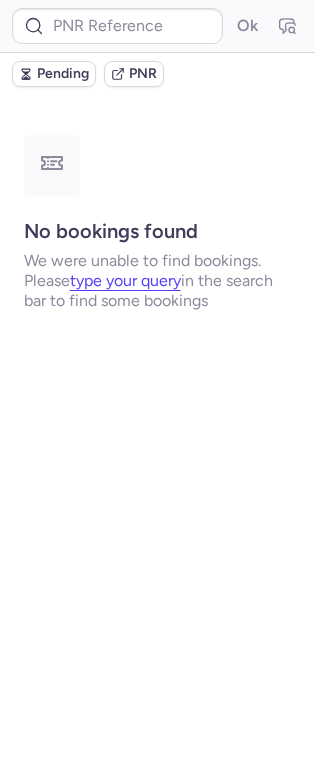 type on "CPN6VV" 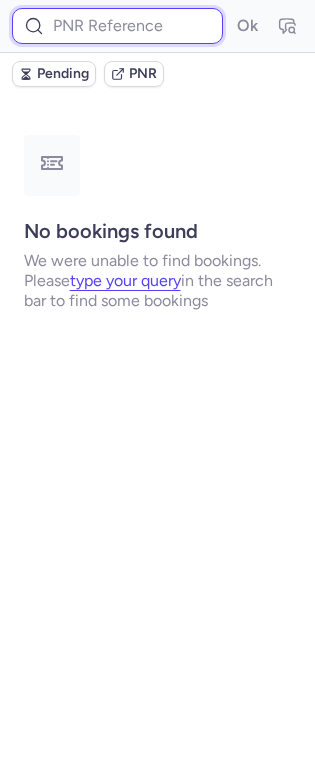click at bounding box center (117, 26) 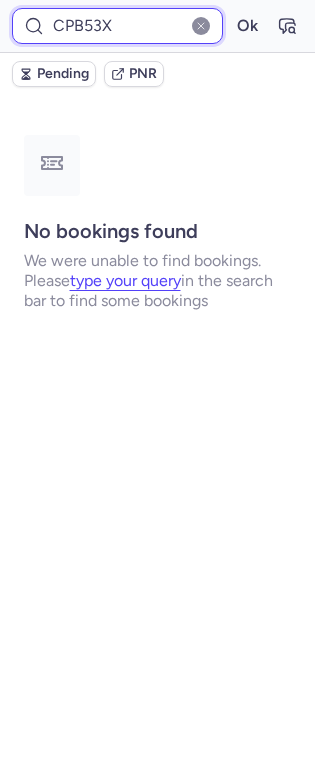 click on "Ok" at bounding box center [247, 26] 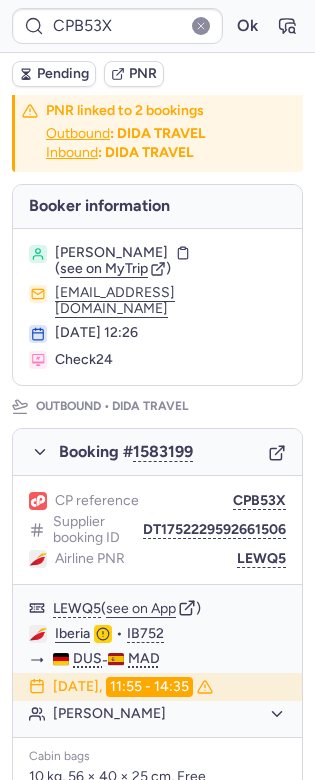 scroll, scrollTop: 5, scrollLeft: 0, axis: vertical 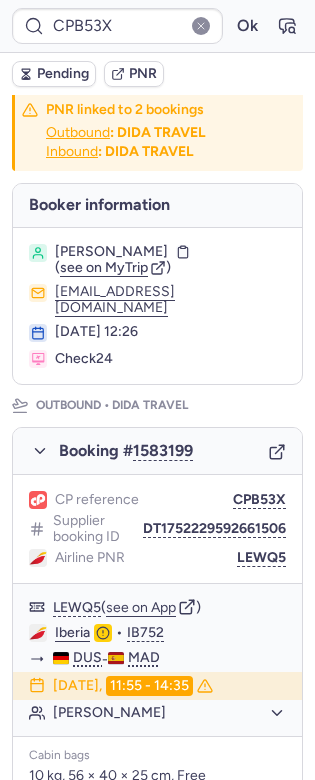 type on "CPN6VV" 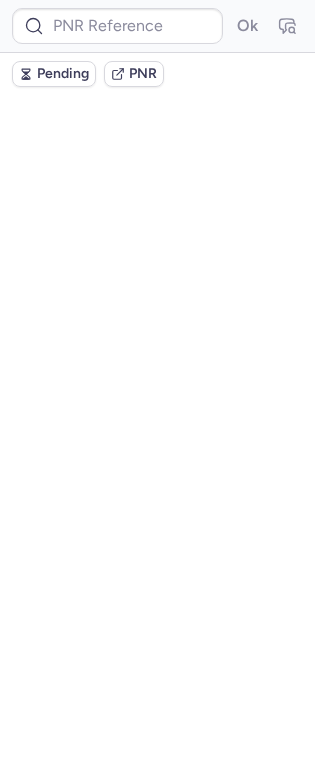 scroll, scrollTop: 0, scrollLeft: 0, axis: both 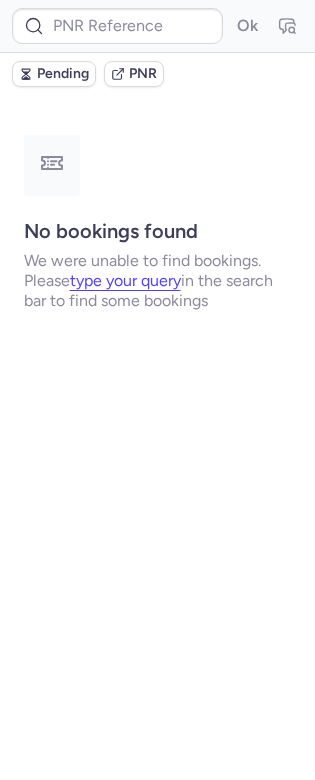 type on "17176123" 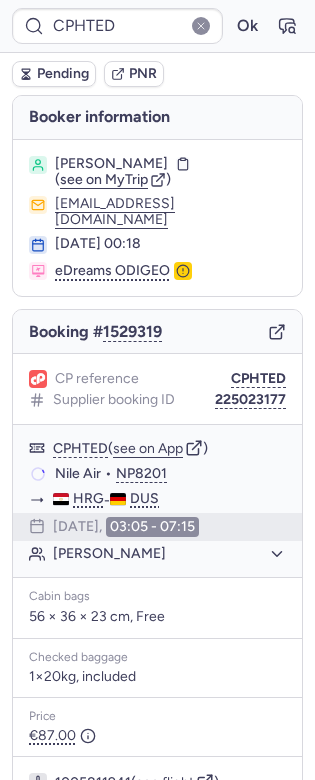 type on "CPT7HT" 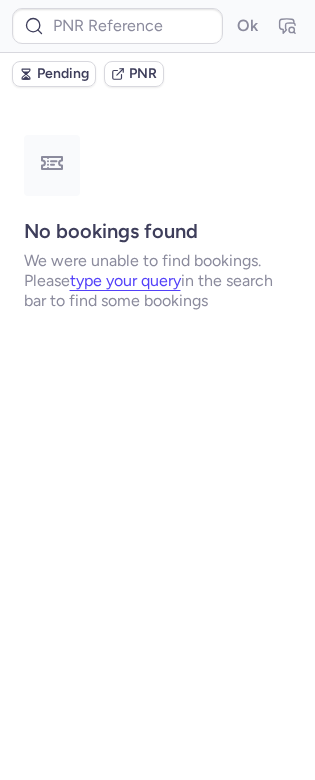 type on "02686269" 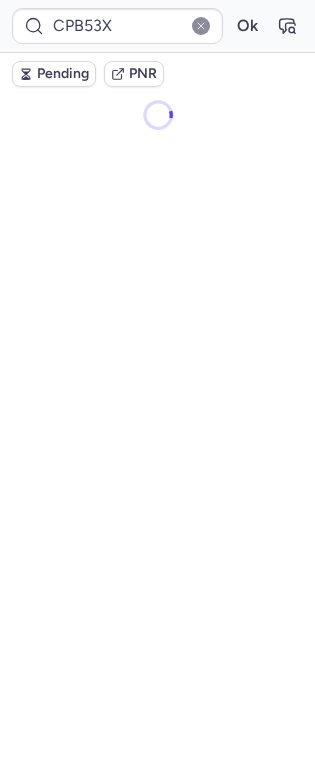 type on "CPS96S" 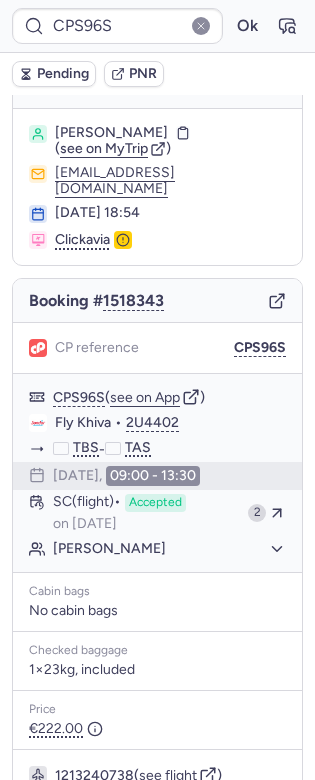 scroll, scrollTop: 0, scrollLeft: 0, axis: both 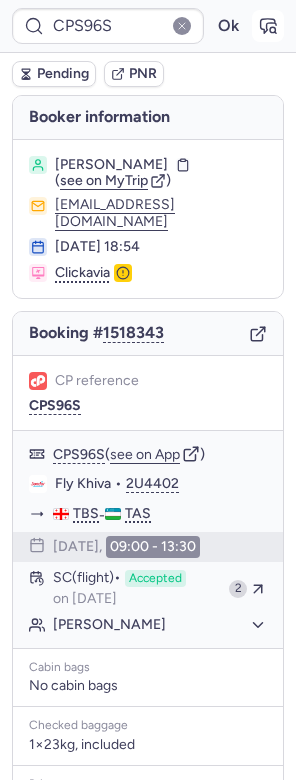 click at bounding box center (268, 26) 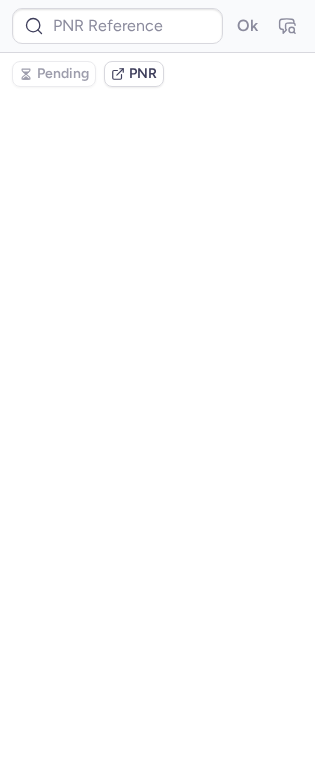 type on "CPS96S" 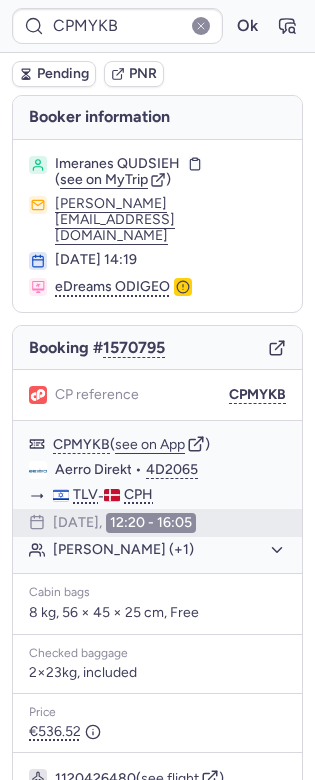 scroll, scrollTop: 240, scrollLeft: 0, axis: vertical 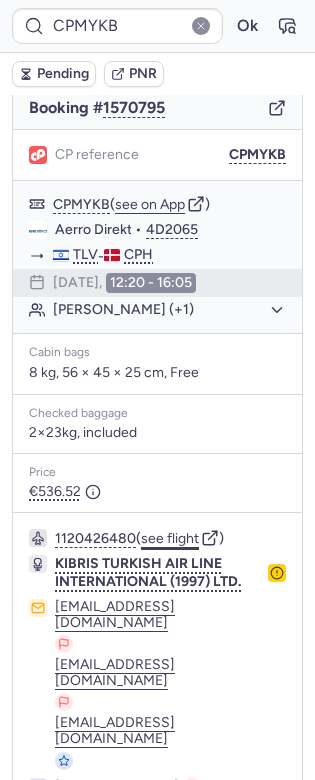 click on "see flight" 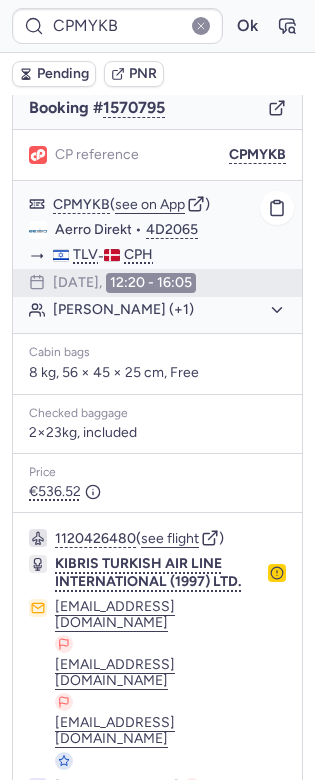 scroll, scrollTop: 235, scrollLeft: 0, axis: vertical 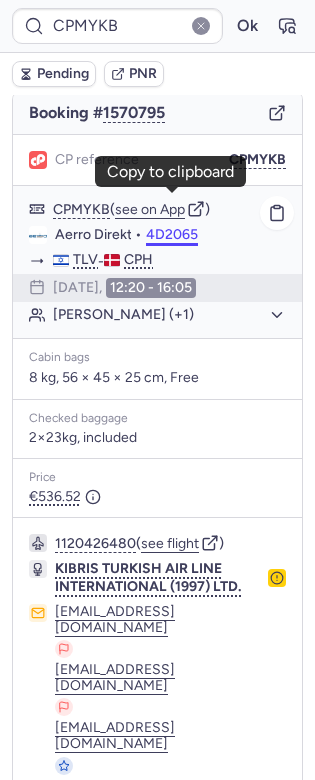 click on "4D2065" at bounding box center [172, 235] 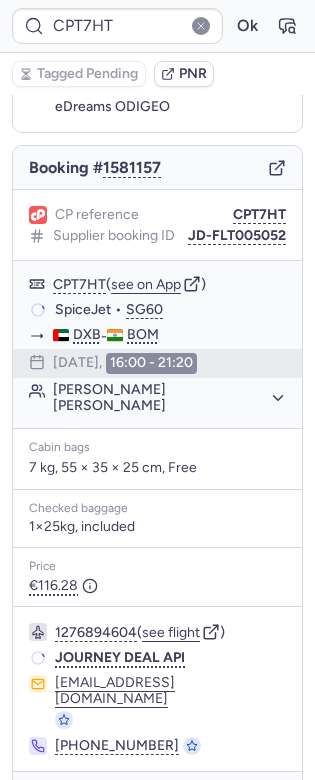 type on "CPZ9WT" 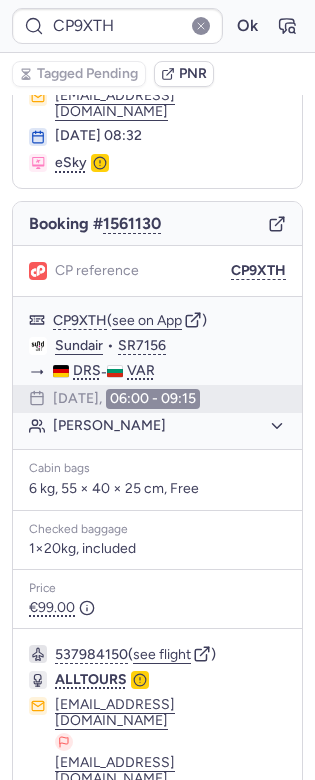 scroll, scrollTop: 0, scrollLeft: 0, axis: both 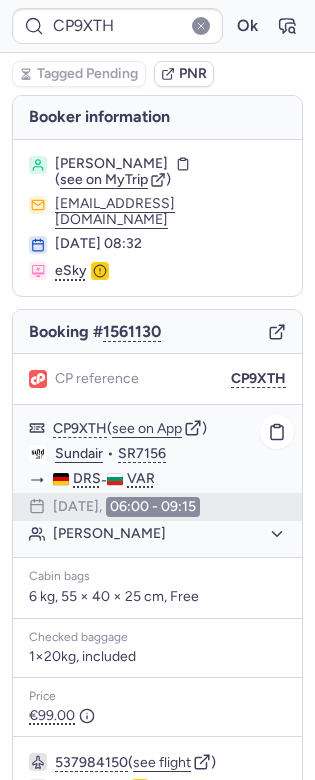type on "CPZCOX" 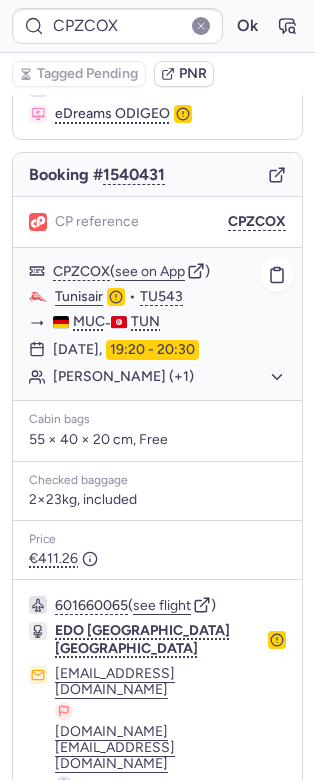 scroll, scrollTop: 176, scrollLeft: 0, axis: vertical 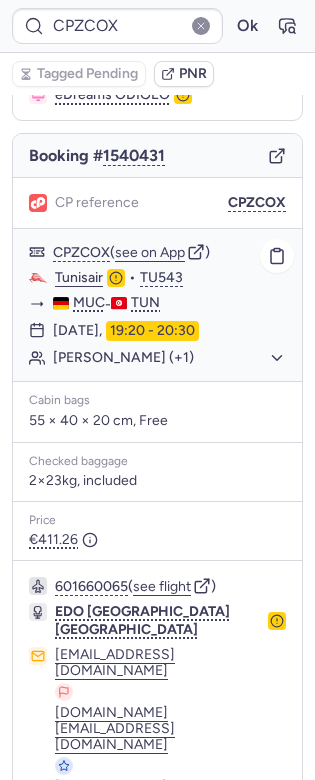 click on "Najoua MOULA (+1)" 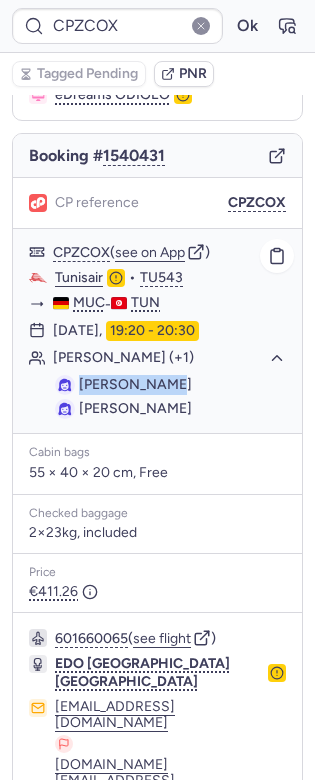 drag, startPoint x: 179, startPoint y: 366, endPoint x: 79, endPoint y: 359, distance: 100.2447 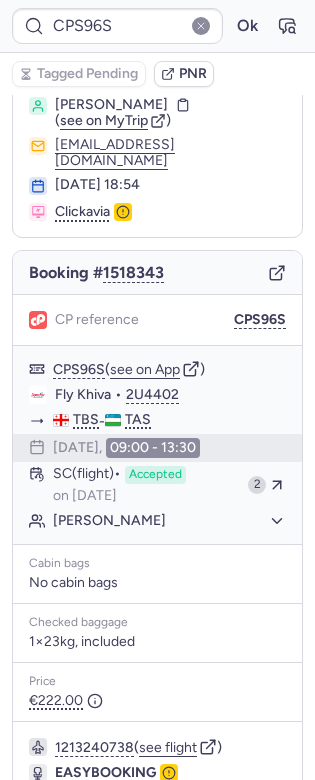 scroll, scrollTop: 0, scrollLeft: 0, axis: both 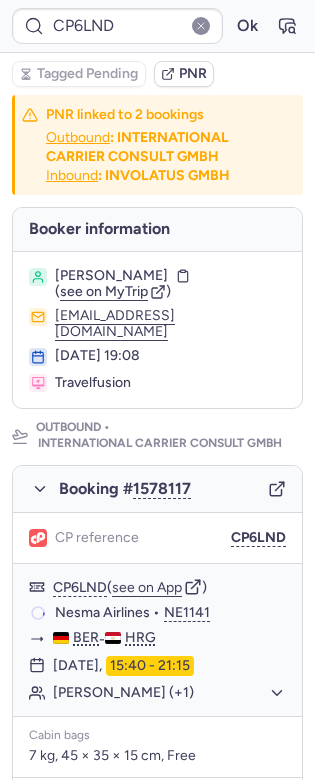 type on "206072832" 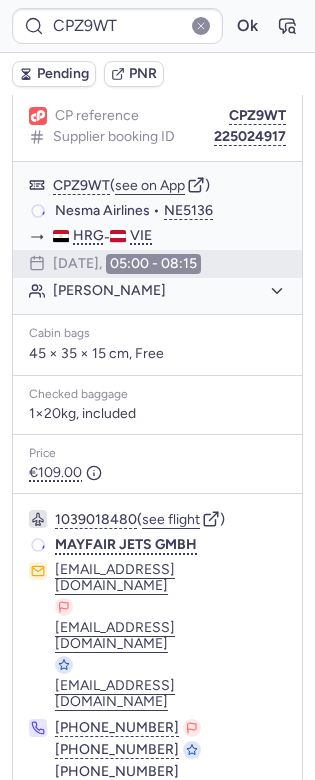 scroll, scrollTop: 257, scrollLeft: 0, axis: vertical 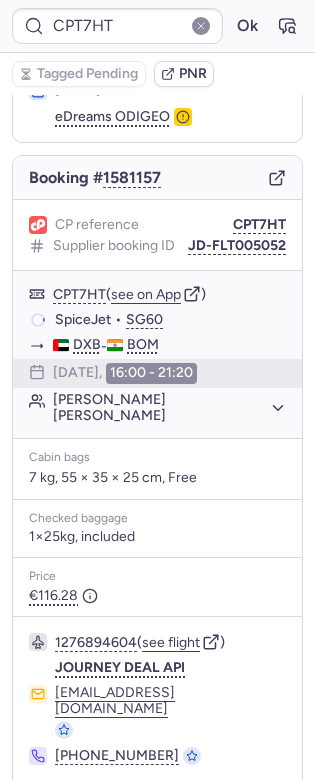 type on "CPZ9WT" 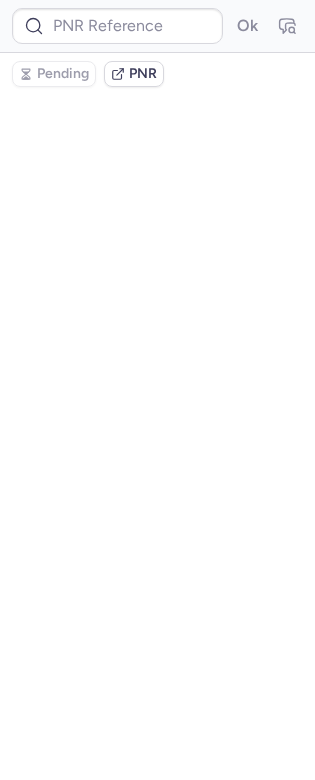 scroll, scrollTop: 0, scrollLeft: 0, axis: both 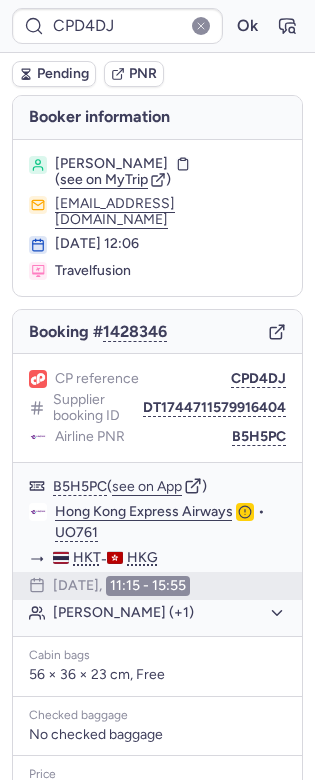 type on "CPI2CQ" 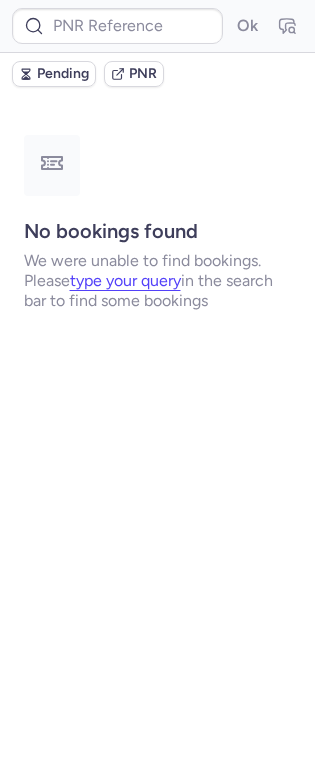 type on "CPI2CQ" 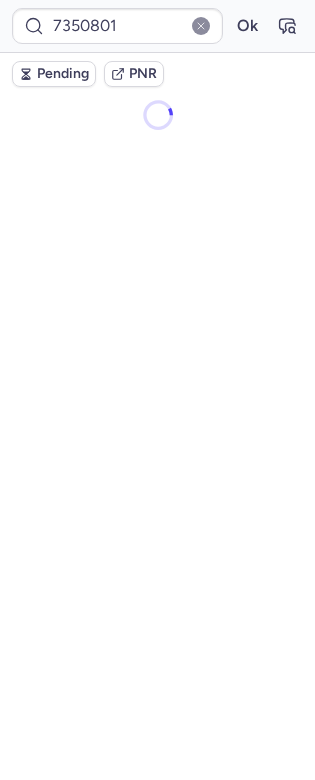 type on "7349853" 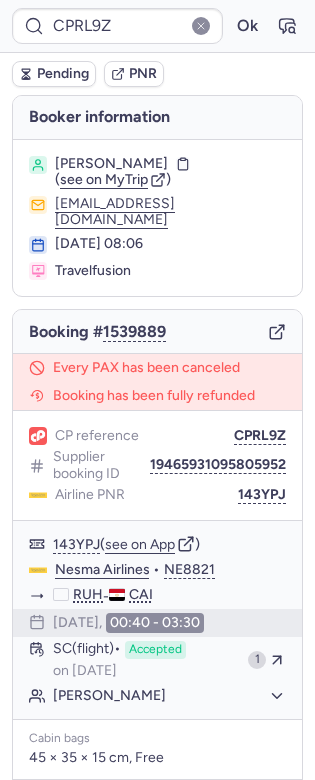 type on "CPPIYZ" 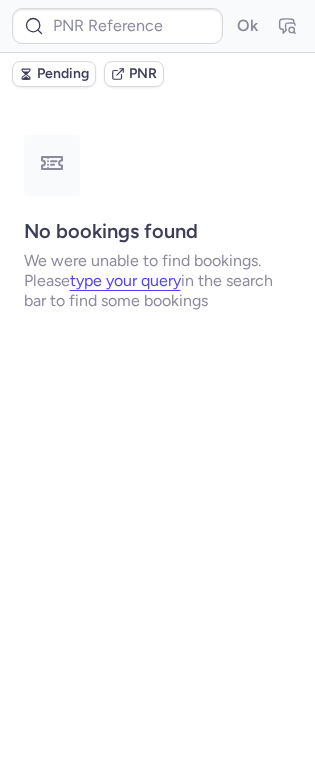 type on "CPDJOA" 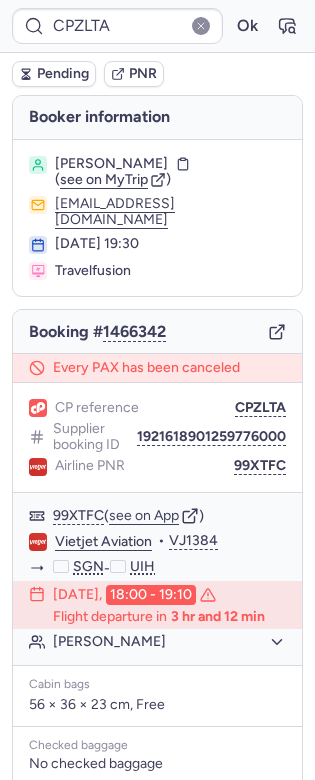 type on "CPW3MU" 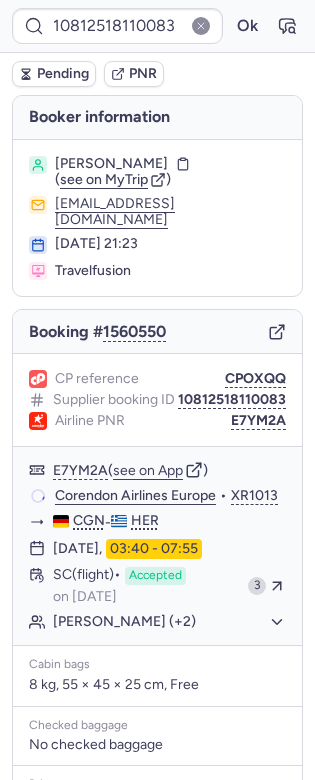 type on "CPCPDD" 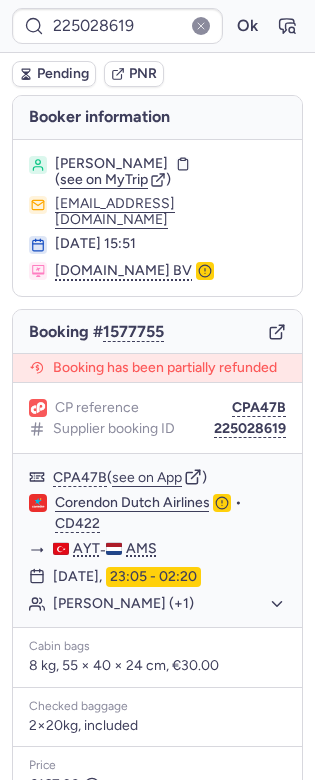 type on "CPA47B" 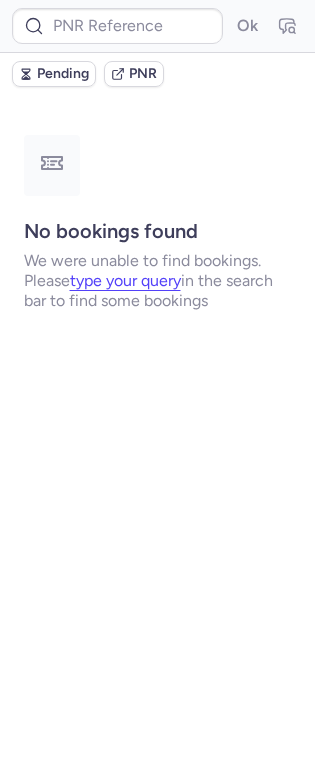 type on "CPQBE6" 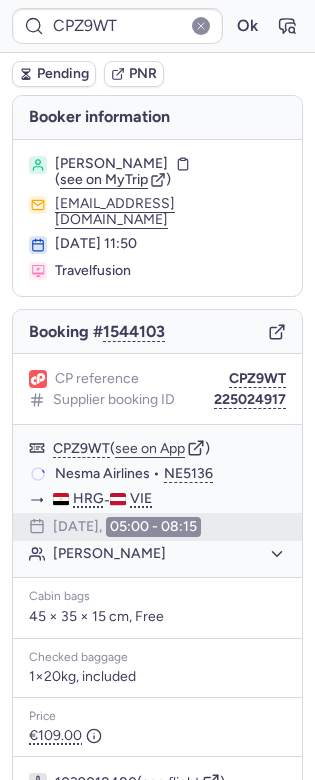type on "CPMYKB" 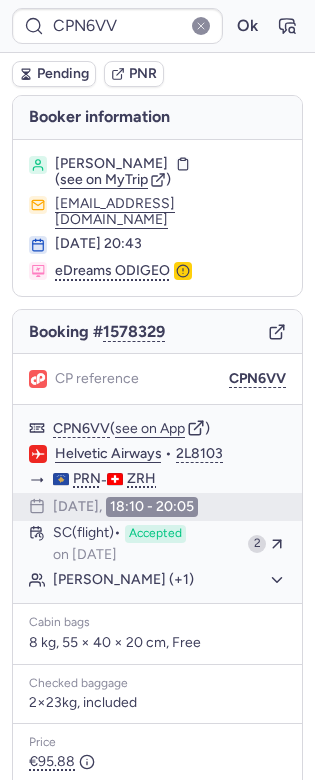 type on "206072832" 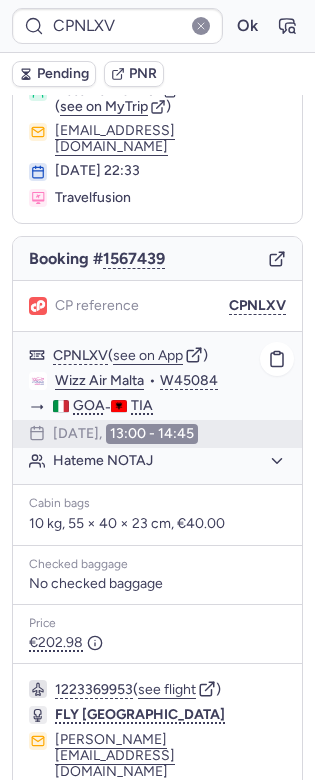 scroll, scrollTop: 158, scrollLeft: 0, axis: vertical 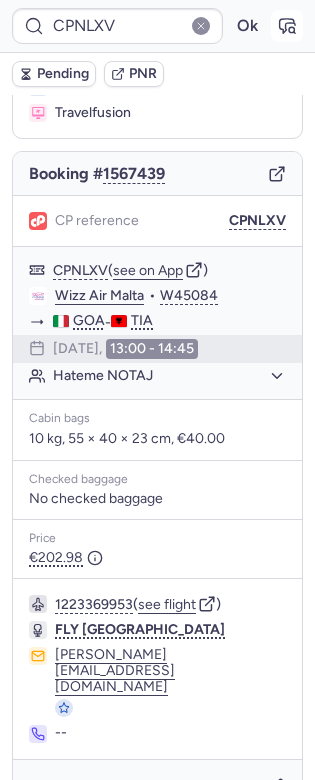 click 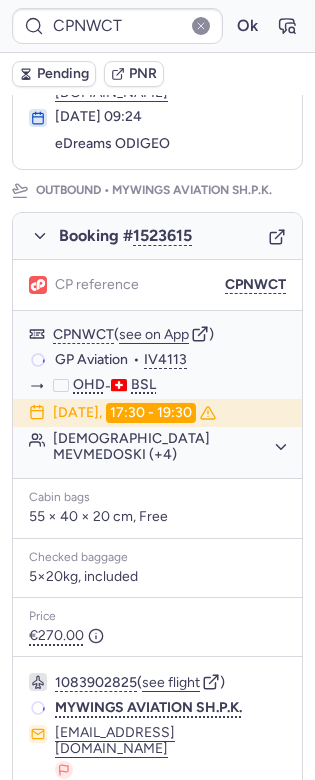 scroll, scrollTop: 290, scrollLeft: 0, axis: vertical 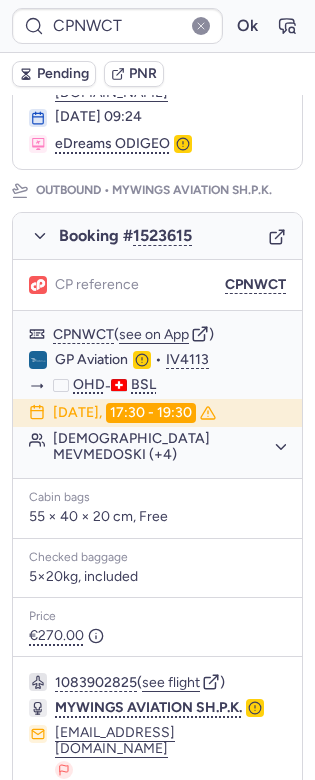 type on "CPB53X" 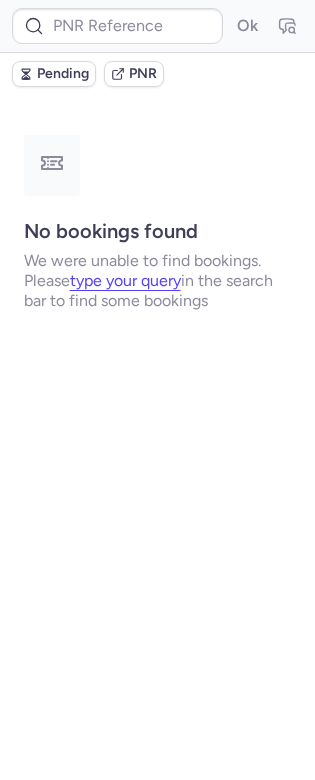 scroll, scrollTop: 0, scrollLeft: 0, axis: both 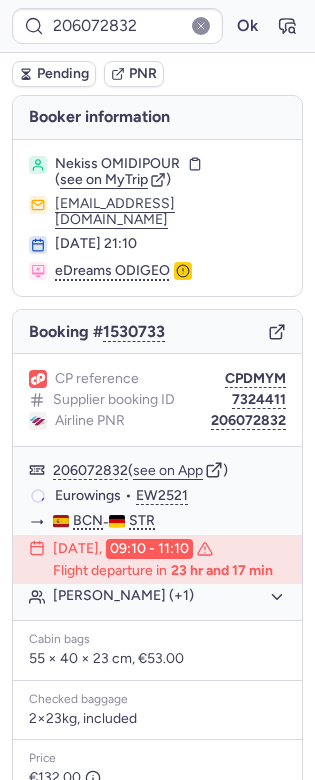 type on "CPNWCT" 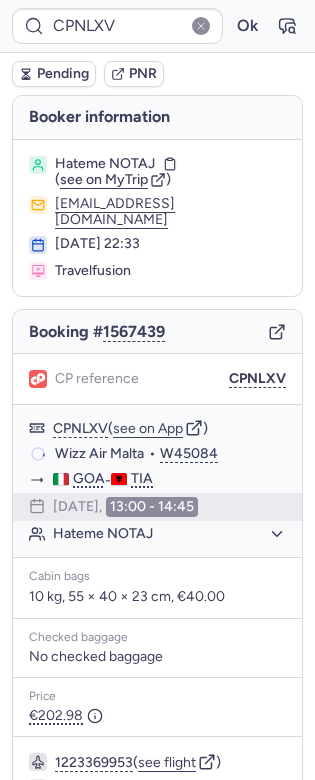 type on "CPZ9WT" 